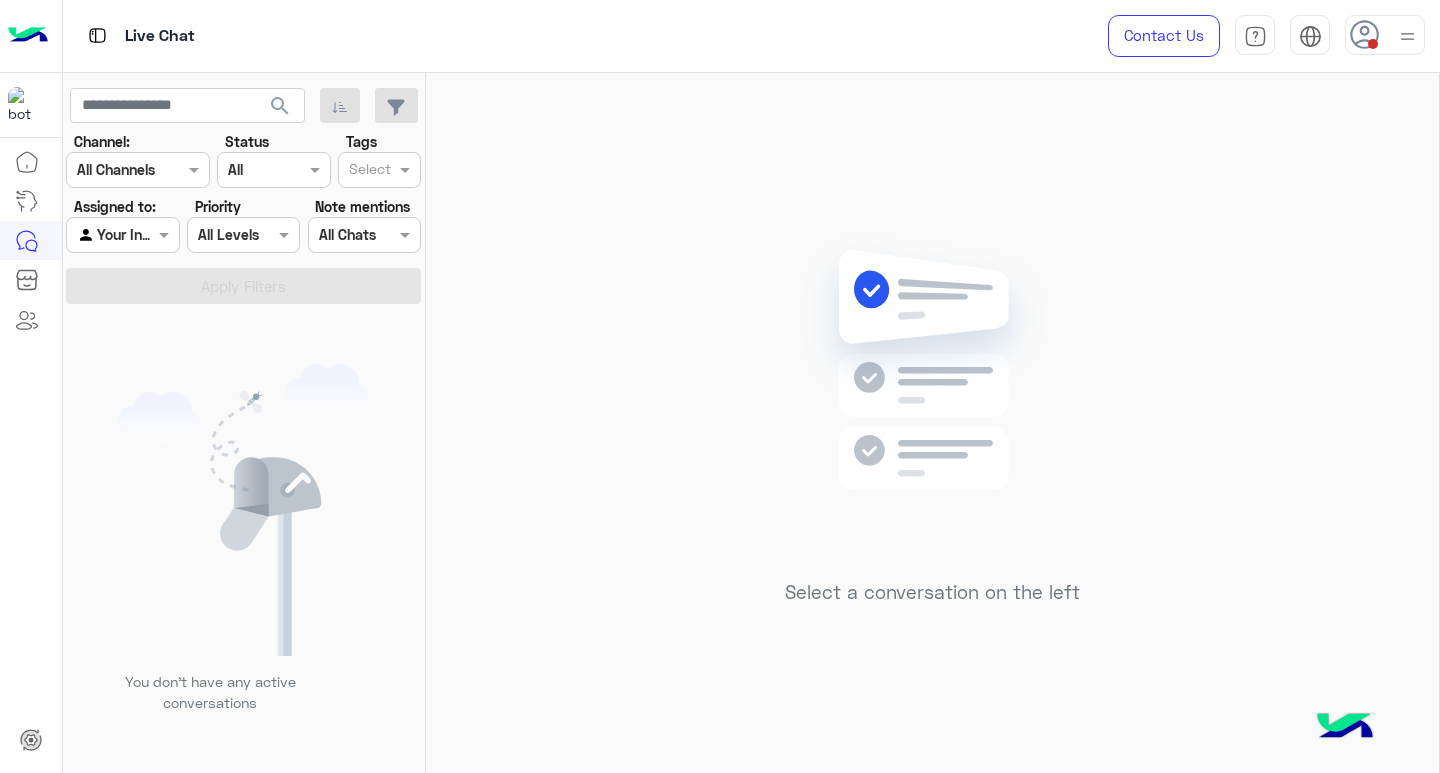 scroll, scrollTop: 0, scrollLeft: 0, axis: both 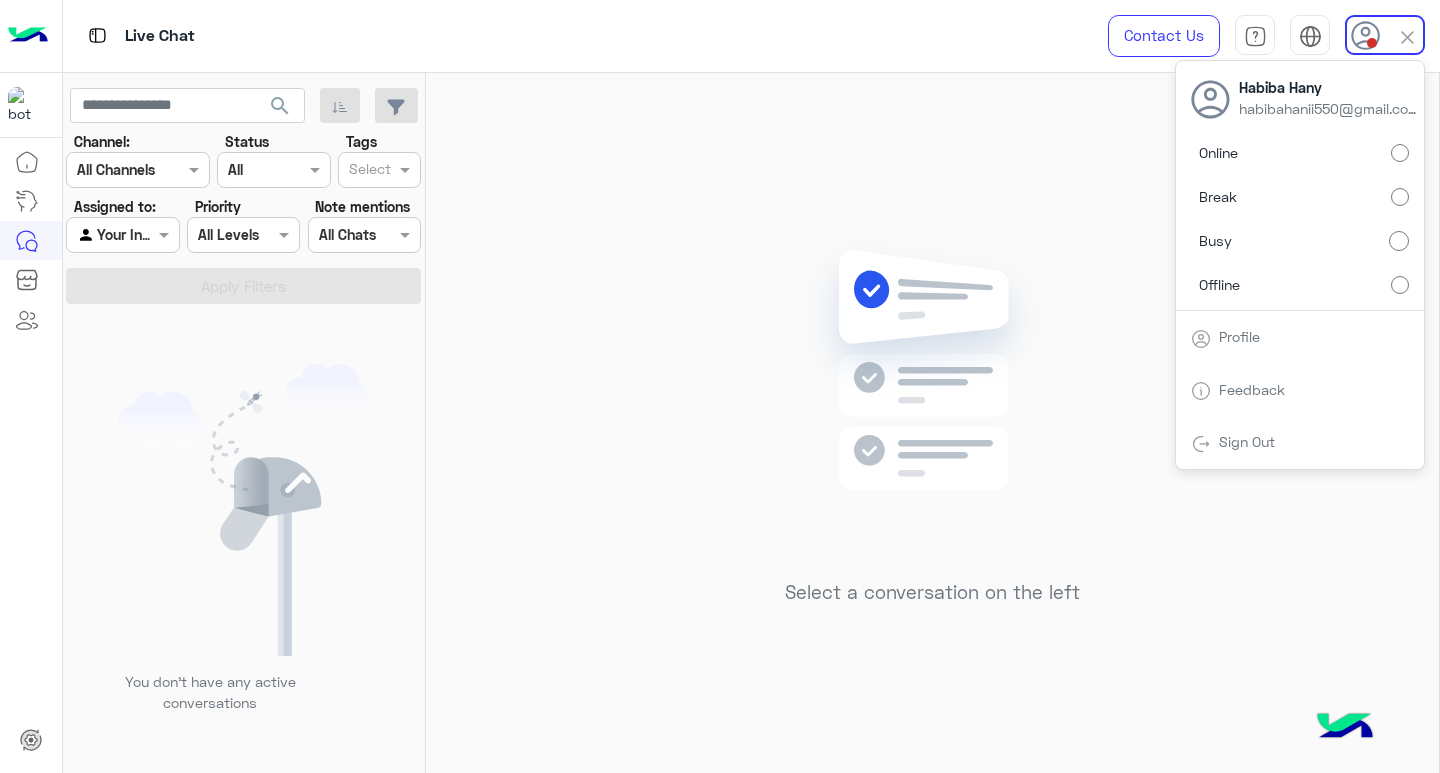 click on "Online" at bounding box center [1300, 153] 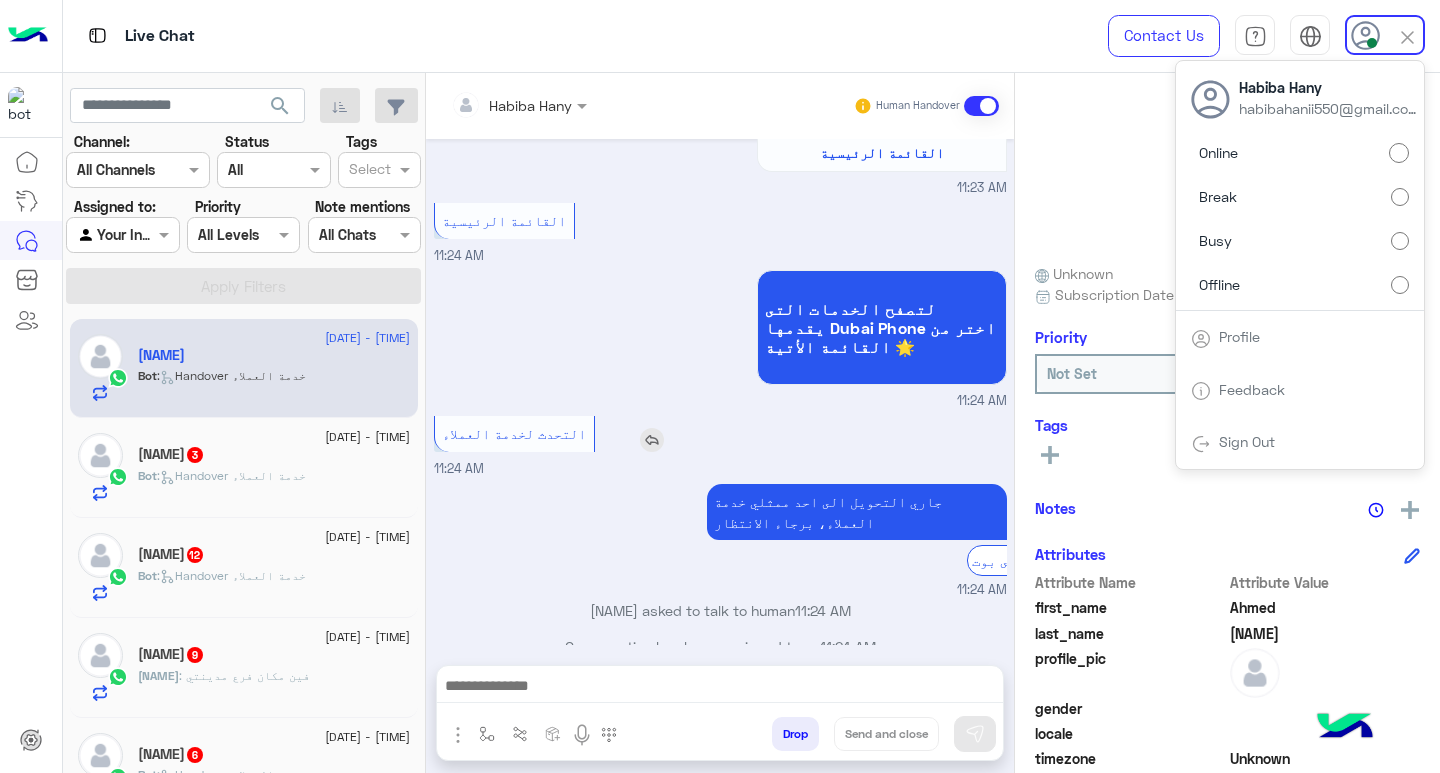 scroll, scrollTop: 1965, scrollLeft: 0, axis: vertical 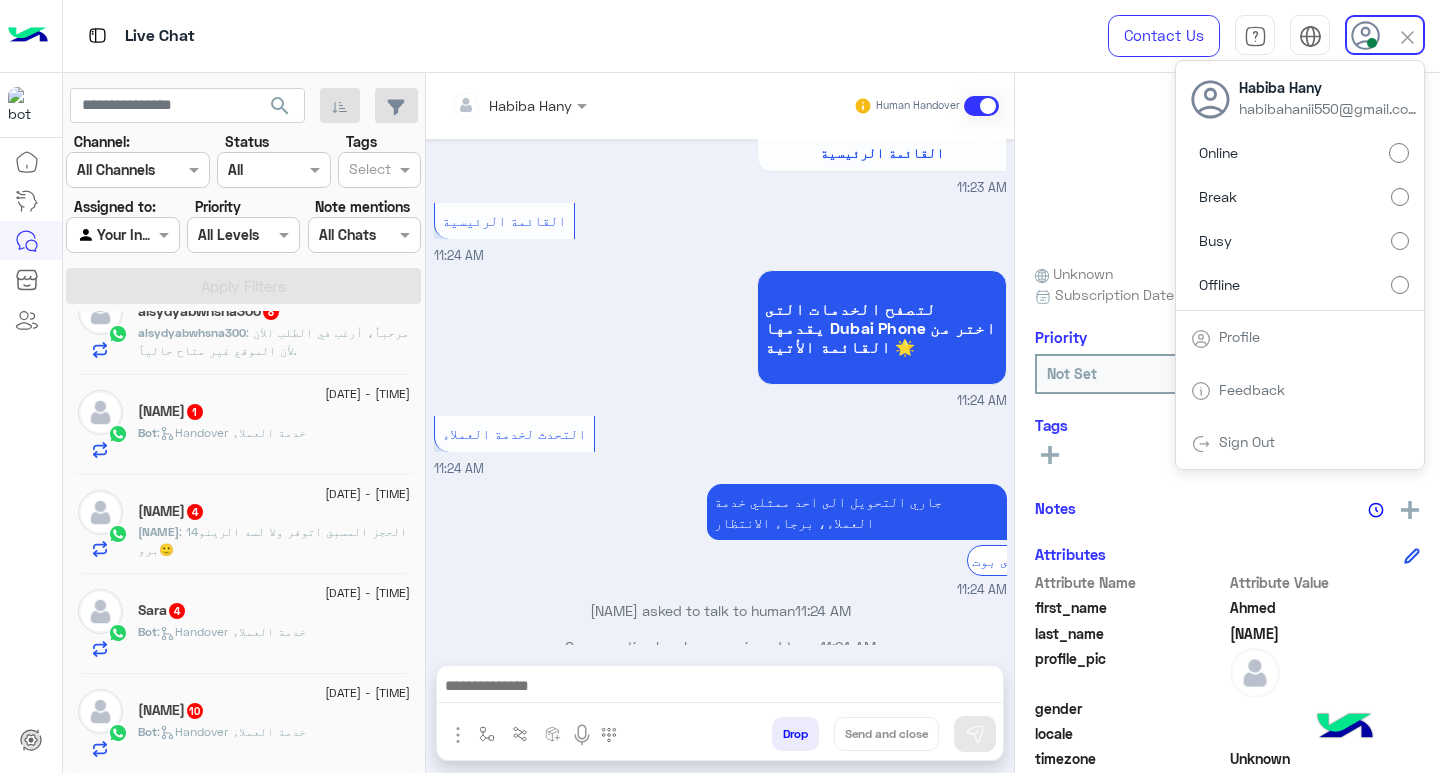 click on "10" 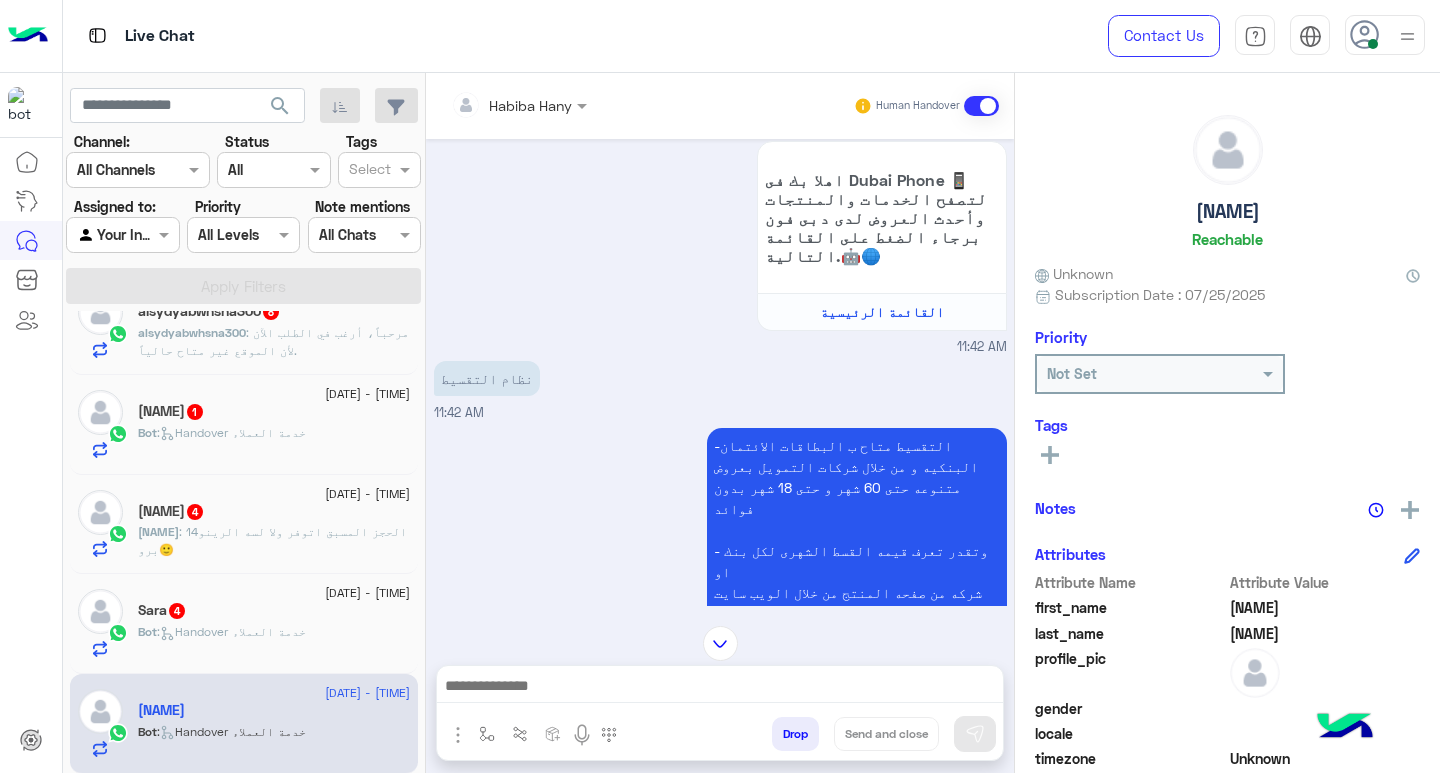 scroll, scrollTop: 0, scrollLeft: 0, axis: both 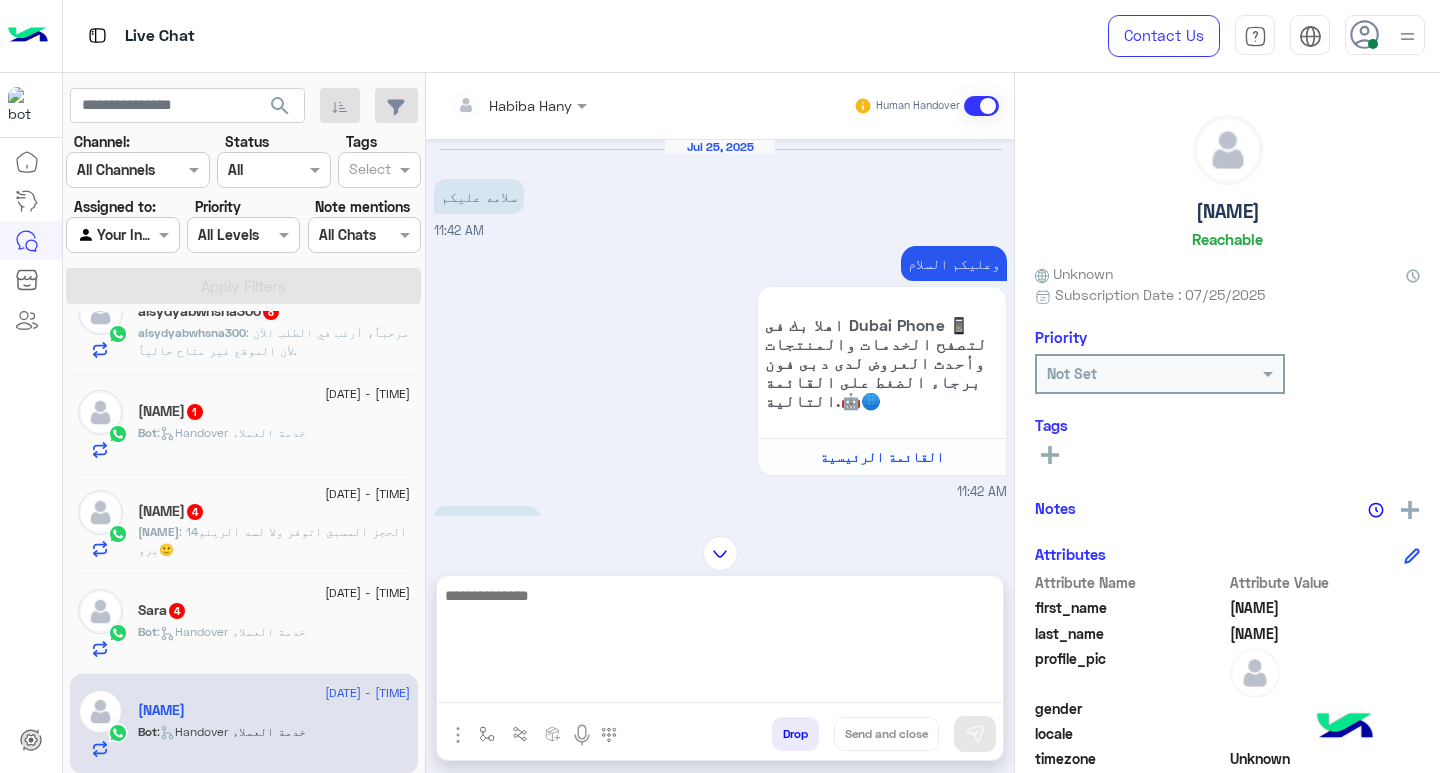 click at bounding box center [720, 643] 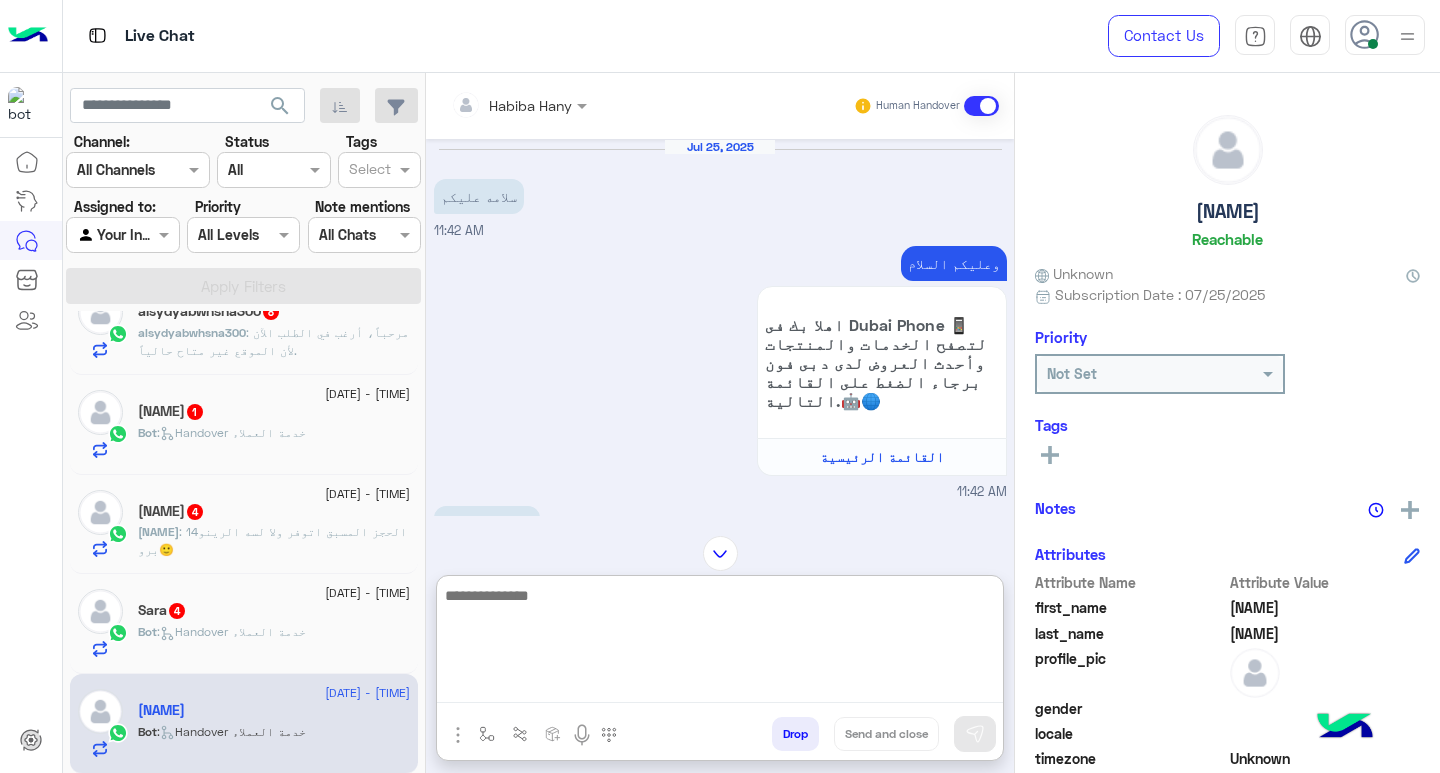 paste on "**********" 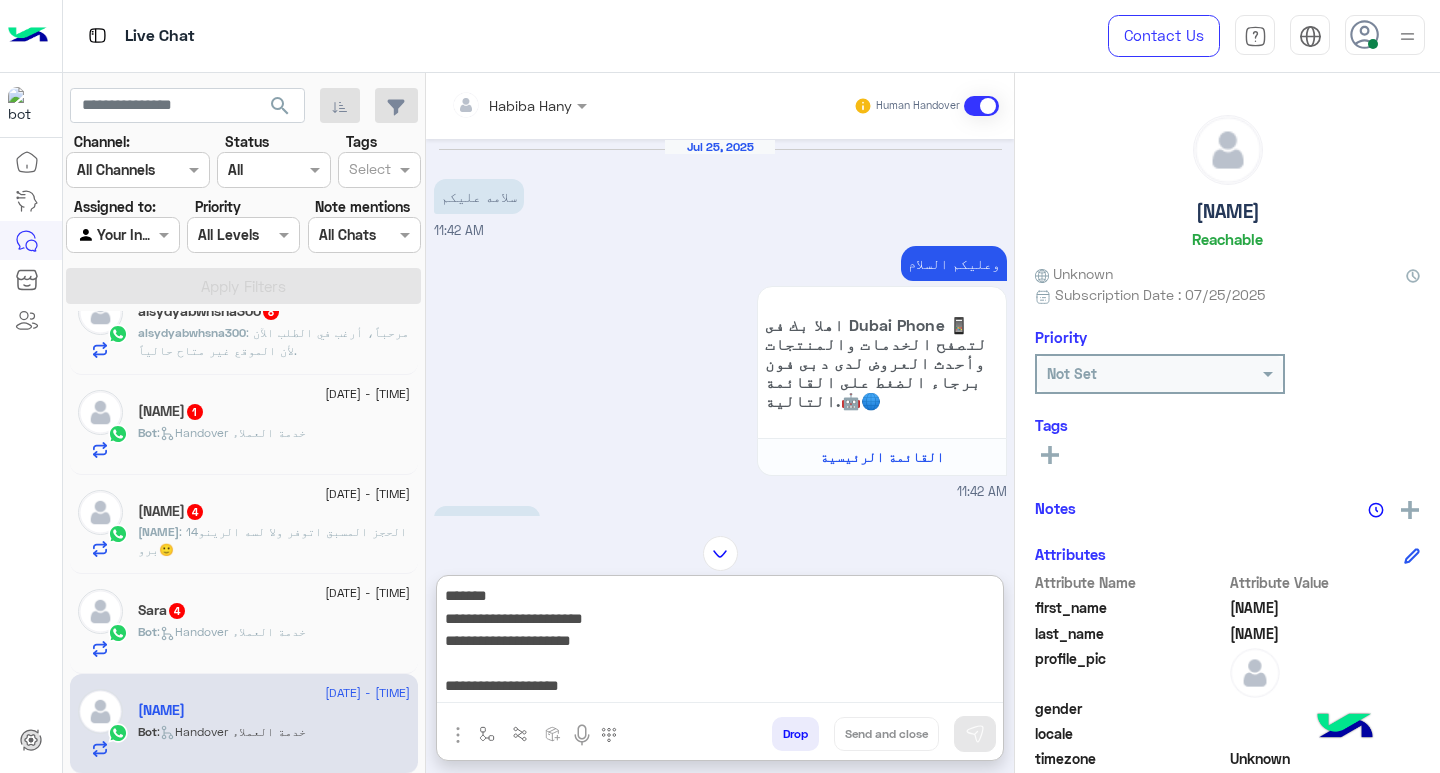 scroll, scrollTop: 43, scrollLeft: 0, axis: vertical 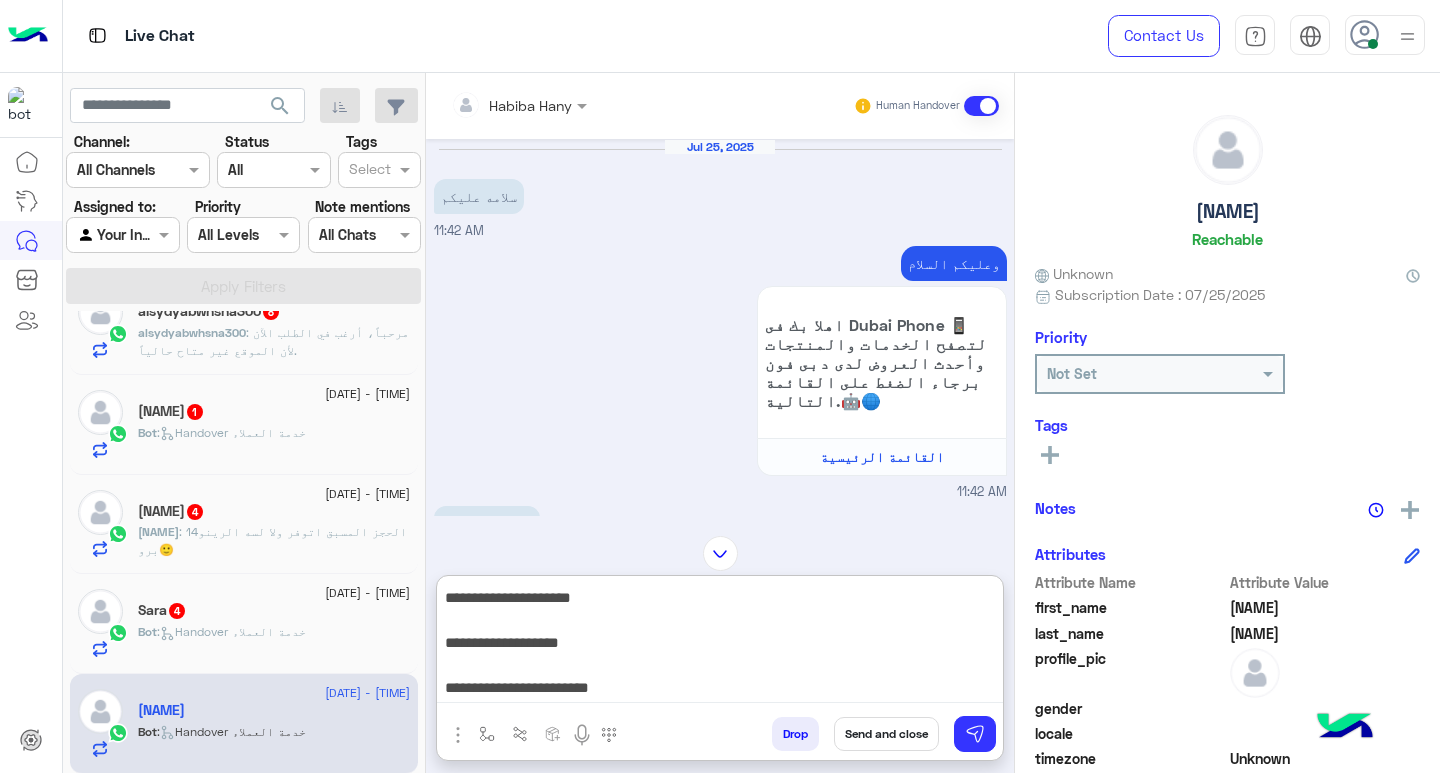 click on "**********" at bounding box center (720, 643) 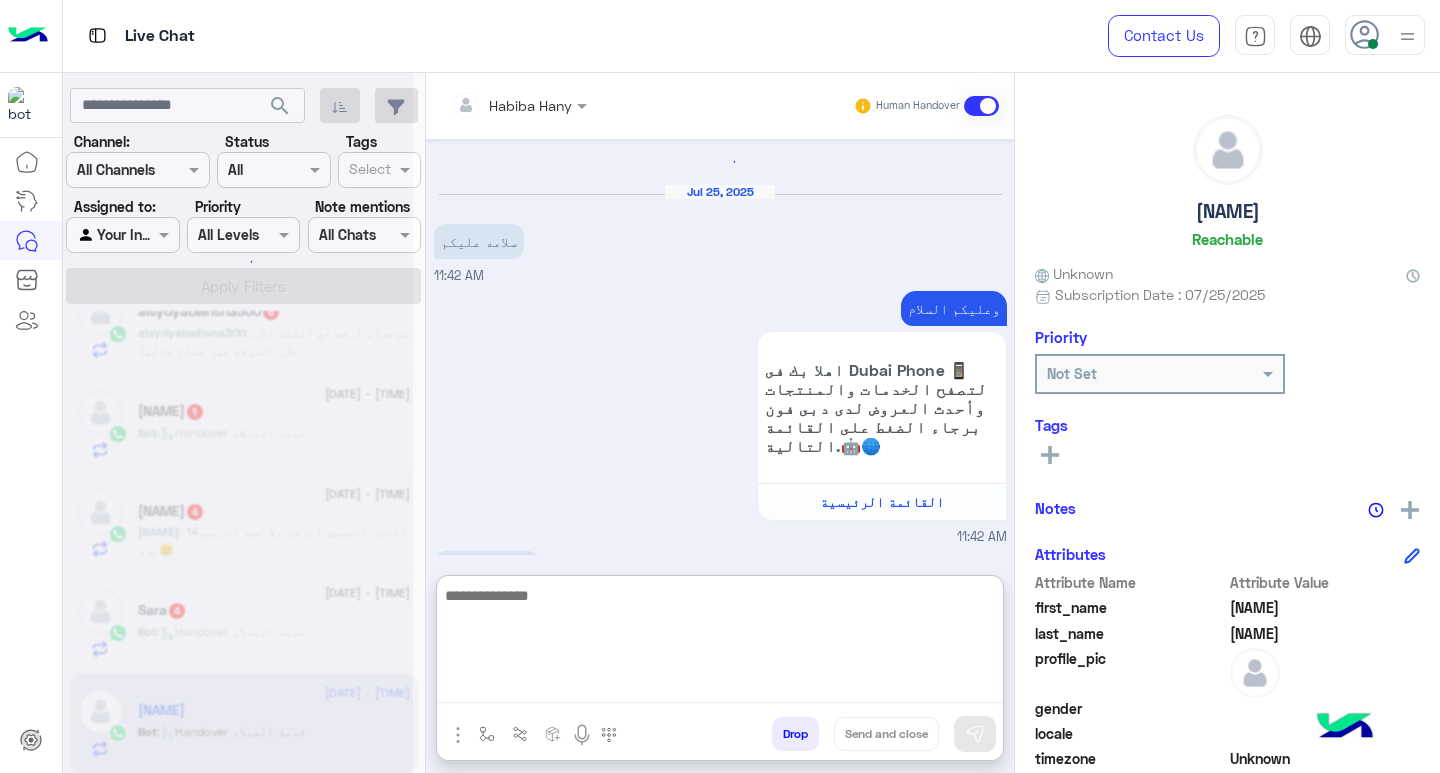 scroll, scrollTop: 0, scrollLeft: 0, axis: both 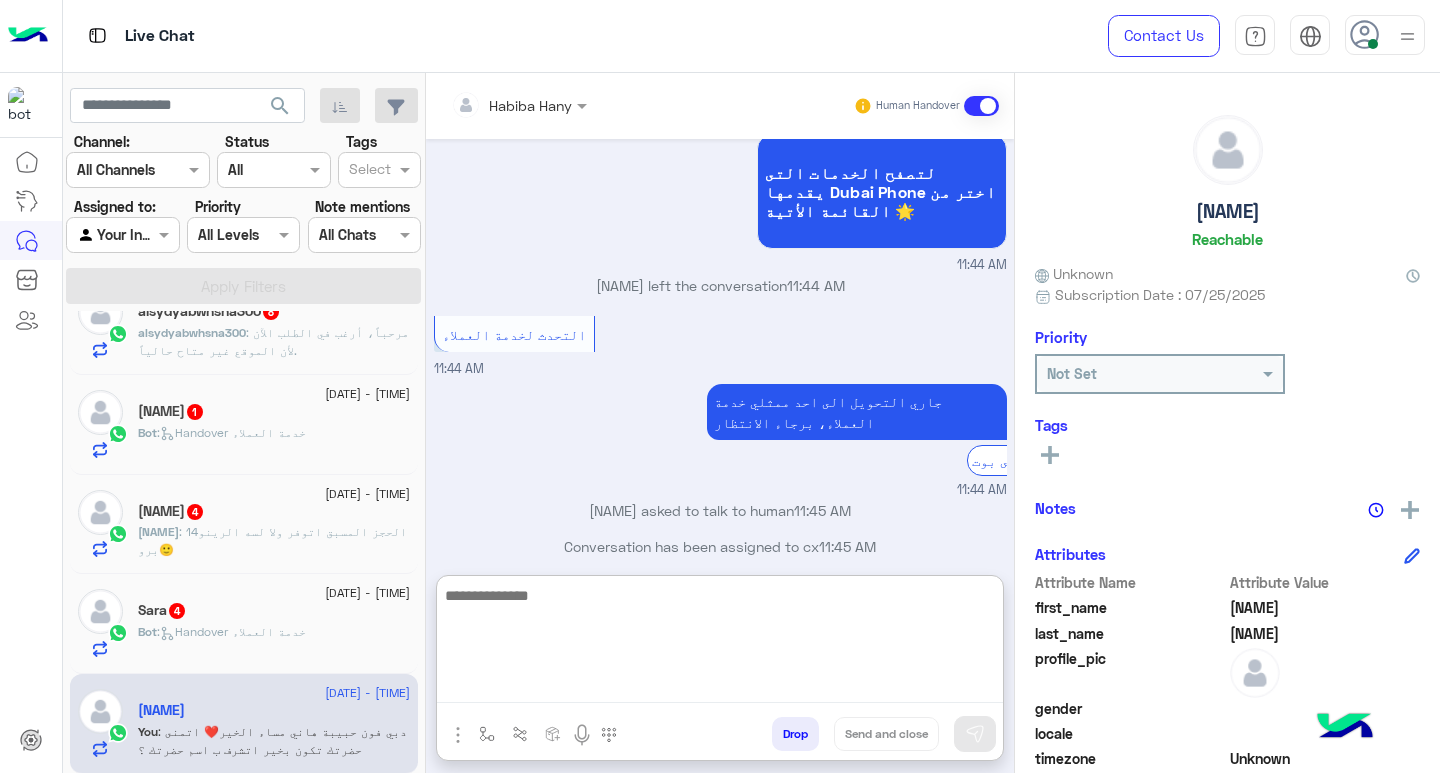 paste on "**********" 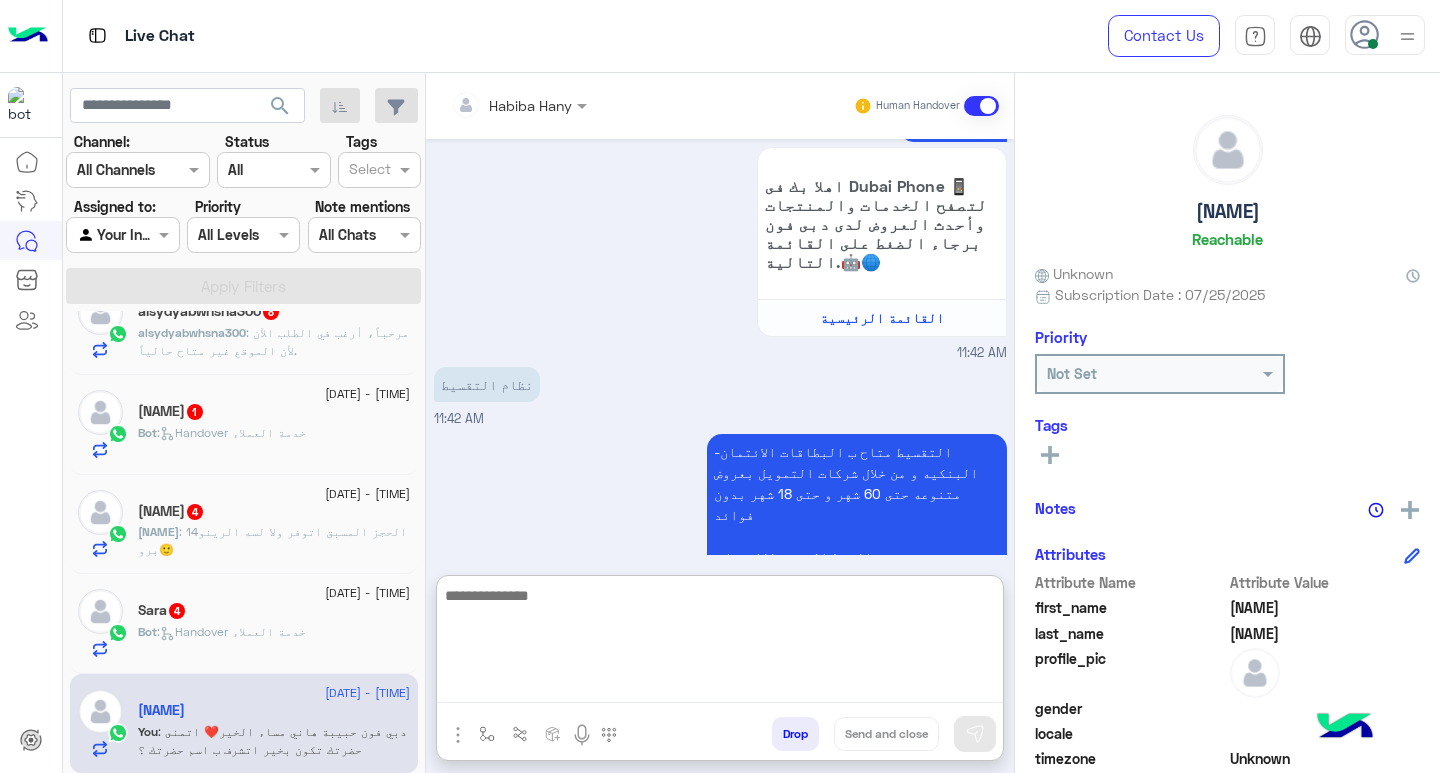 scroll, scrollTop: 3000, scrollLeft: 0, axis: vertical 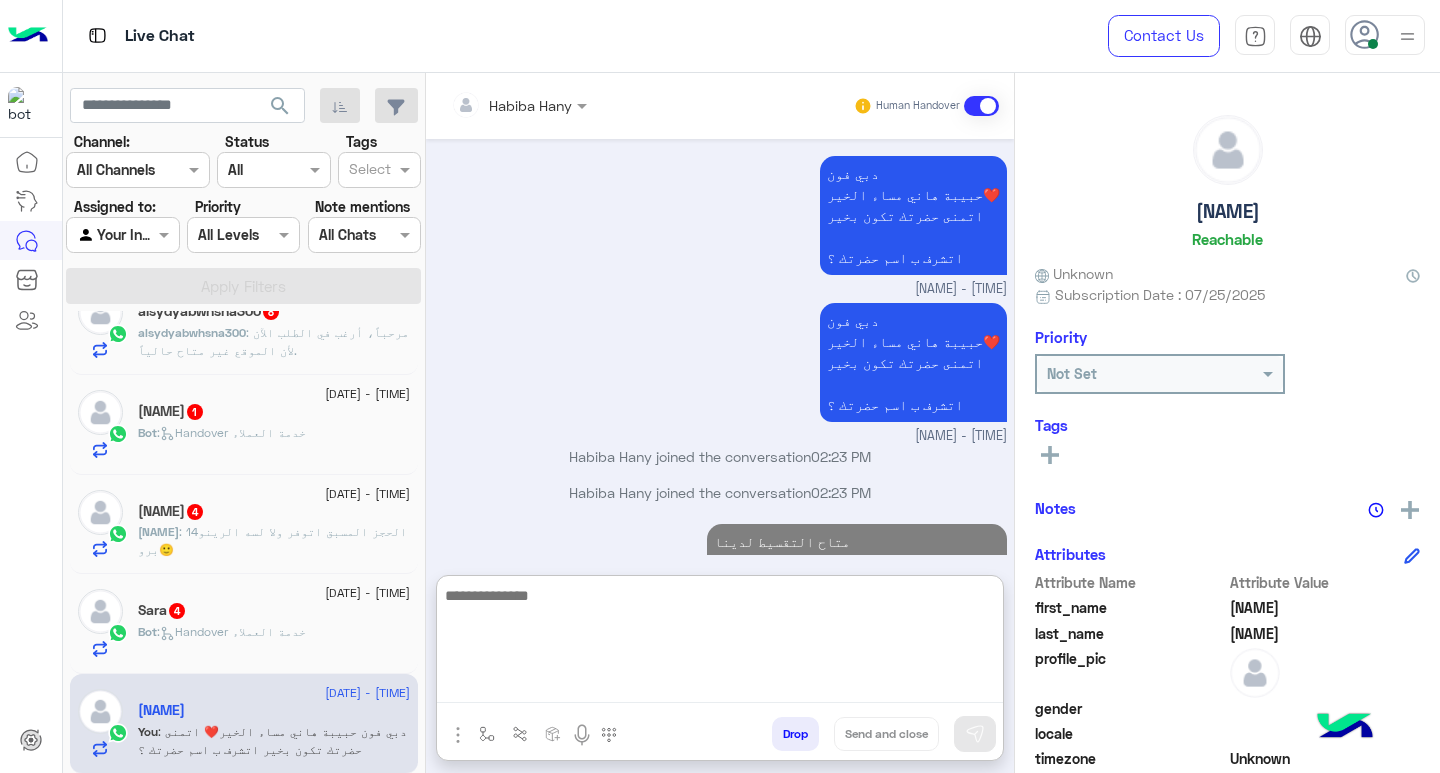 click on ":   Handover خدمة العملاء" 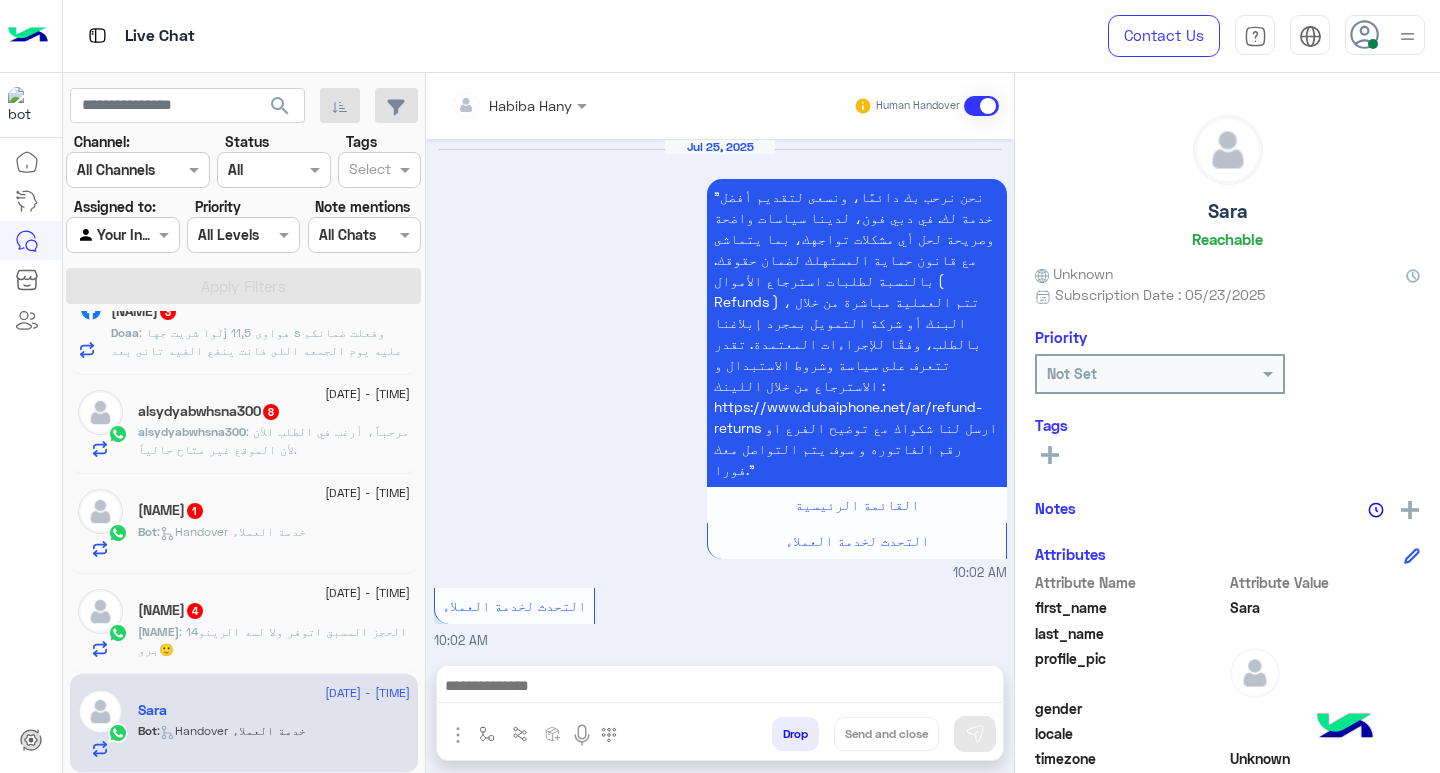 scroll, scrollTop: 1870, scrollLeft: 0, axis: vertical 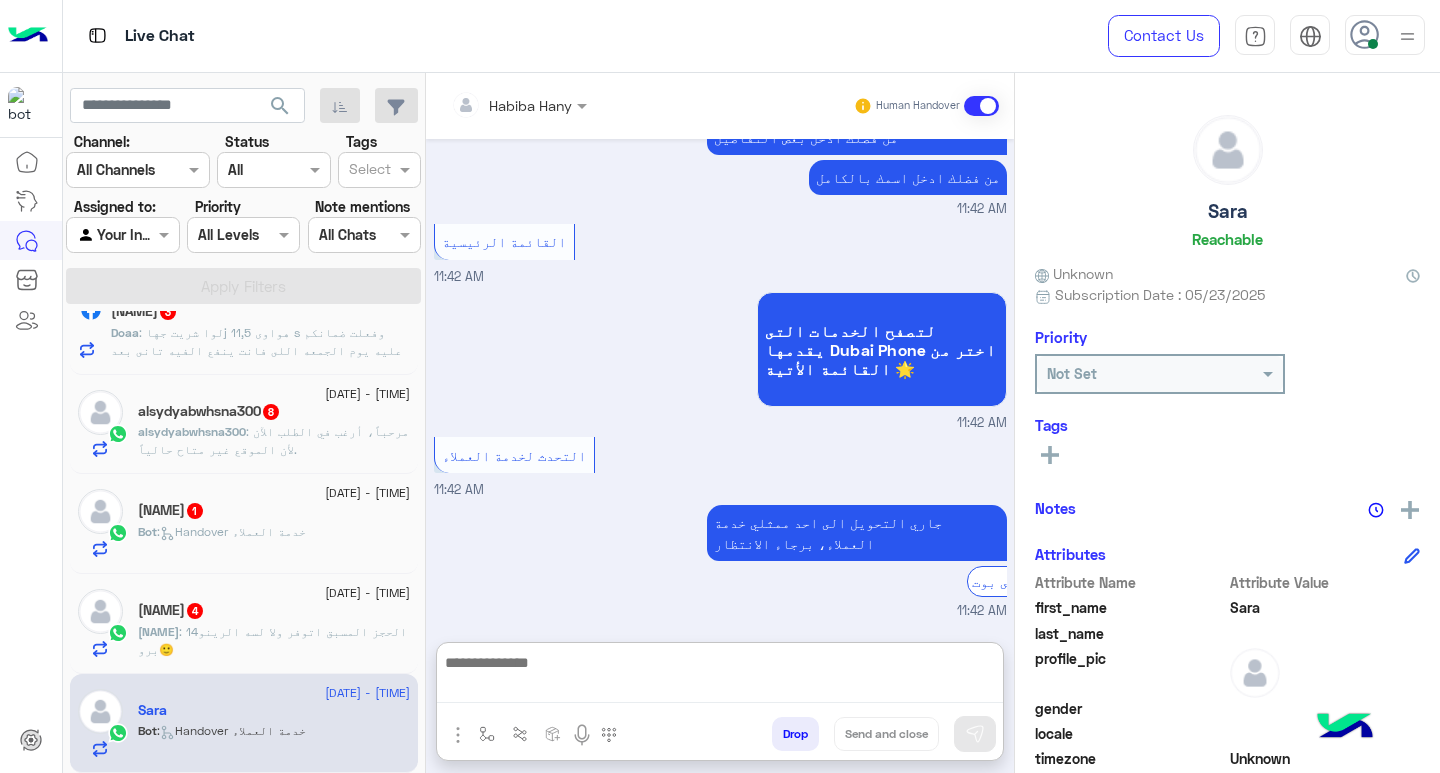click at bounding box center (720, 676) 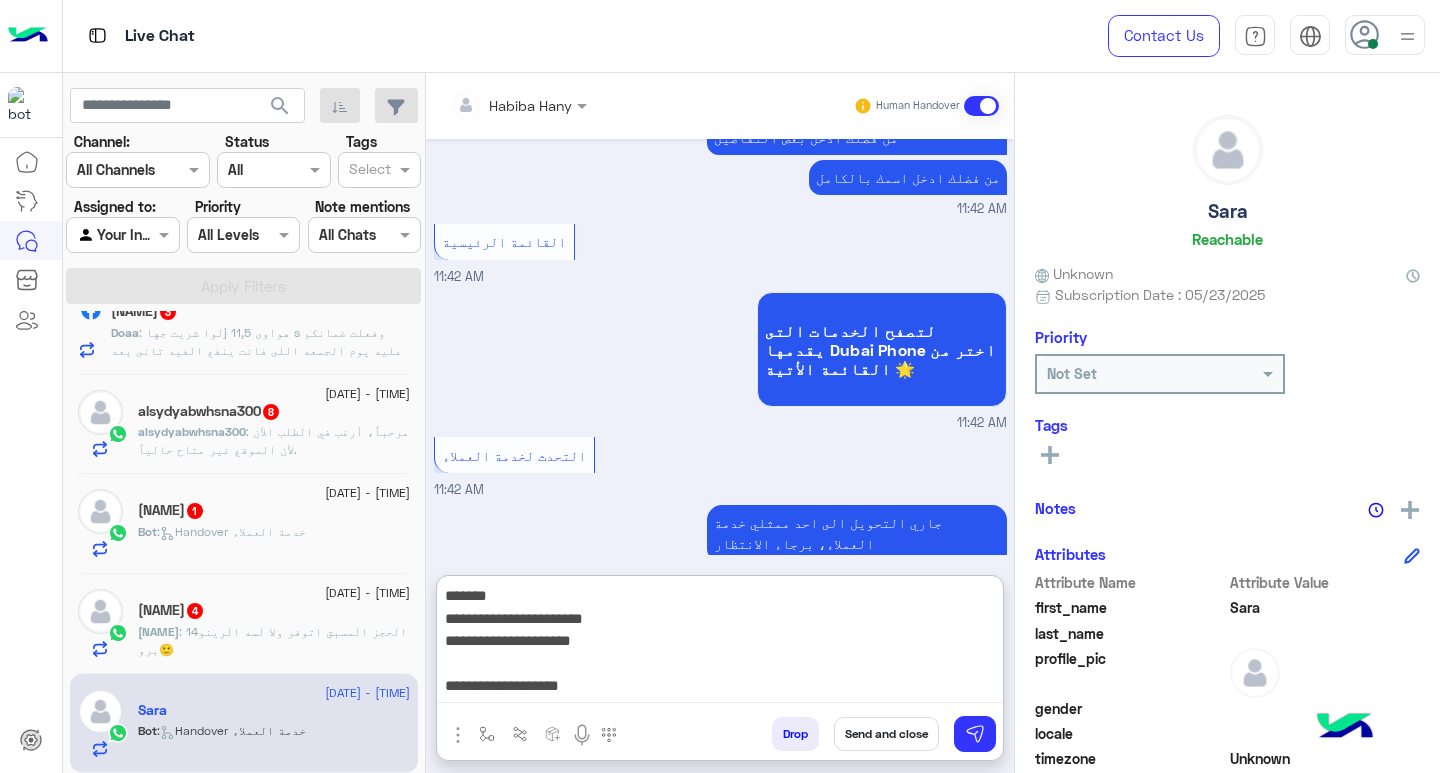 scroll, scrollTop: 41, scrollLeft: 0, axis: vertical 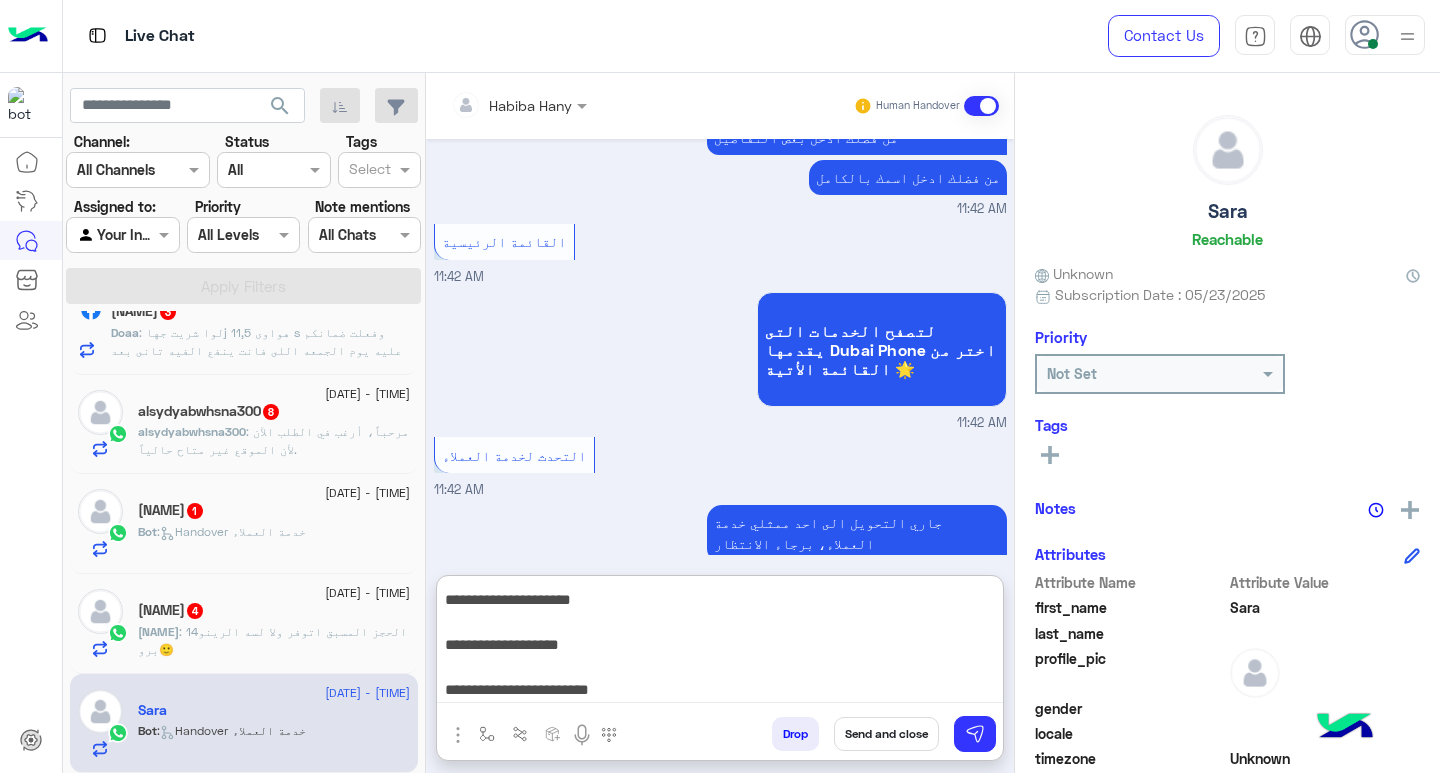 click on "**********" at bounding box center [720, 643] 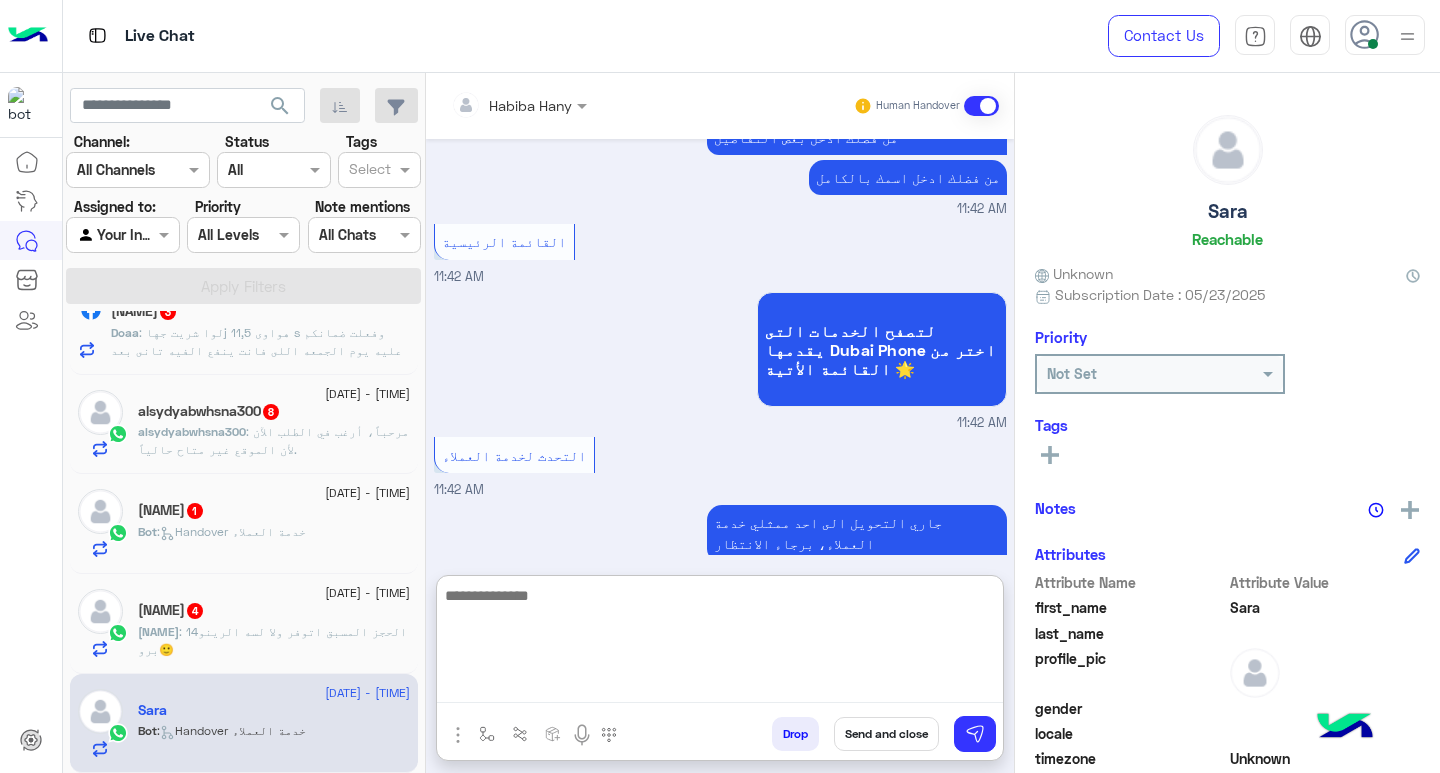 scroll, scrollTop: 0, scrollLeft: 0, axis: both 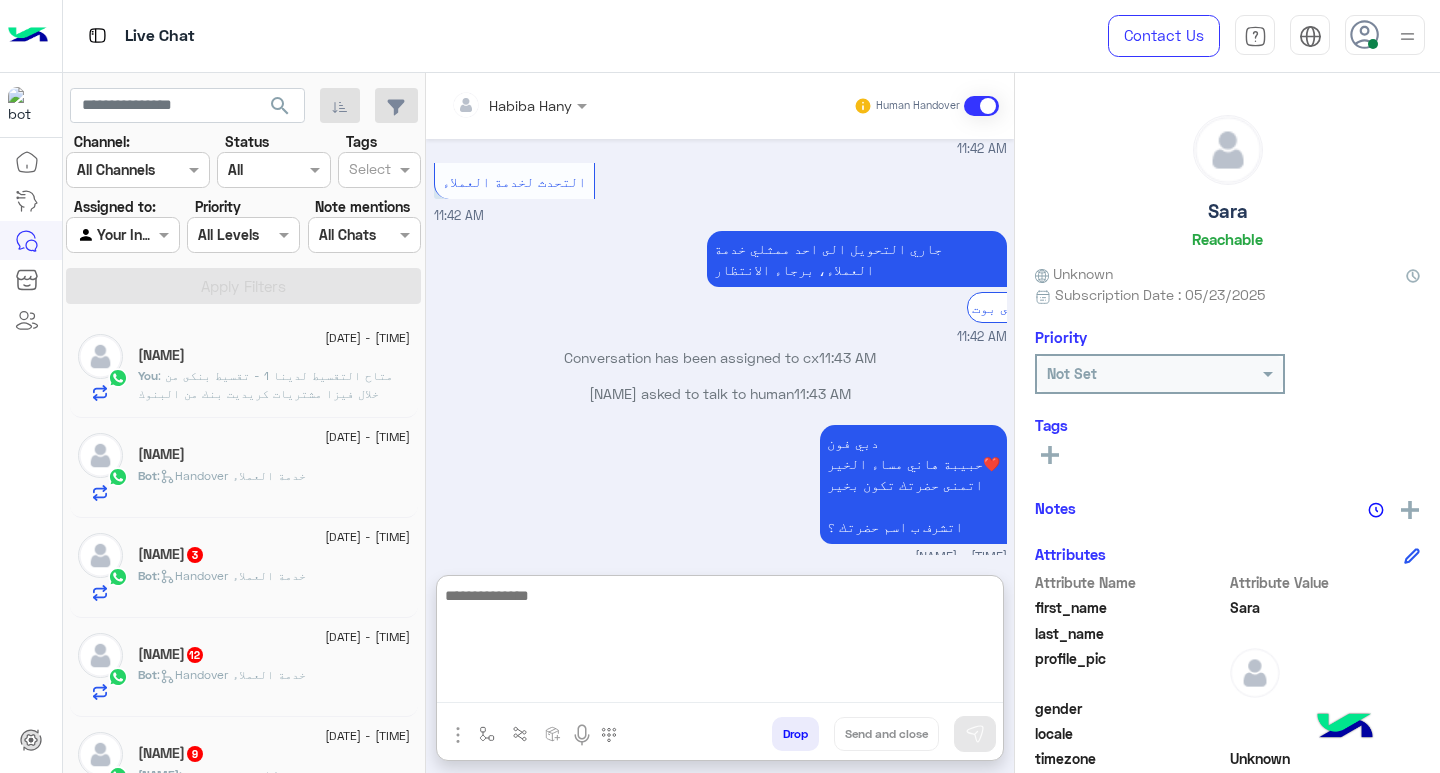 click on ": متاح التقسيط لدينا
1 - تقسيط بنكى من خلال فيزا مشتريات كريديت بنك من البنوك معانا
او 2 - تقسيط من خلال شركات تقسيط مباشر ايه الانسب لحضرتك ؟" 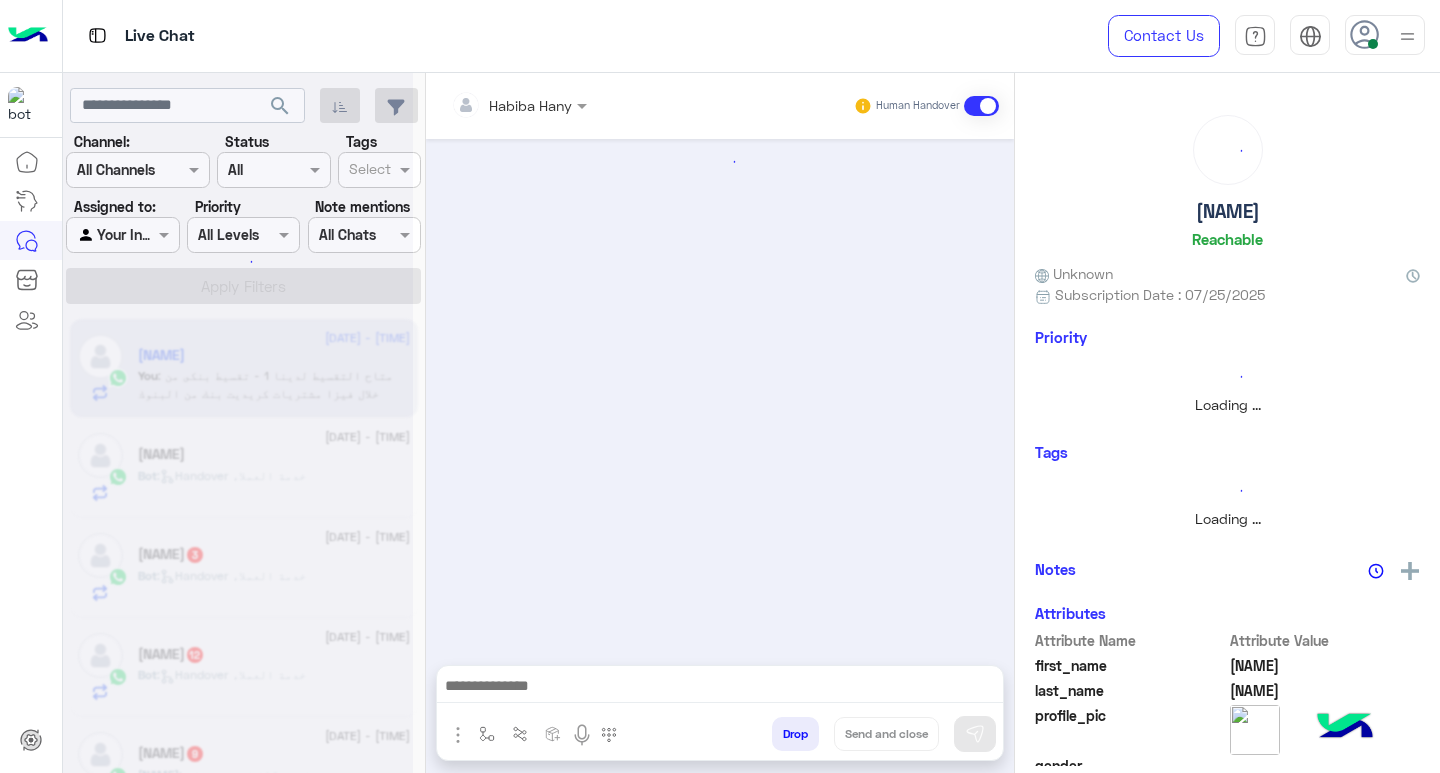 scroll, scrollTop: 0, scrollLeft: 0, axis: both 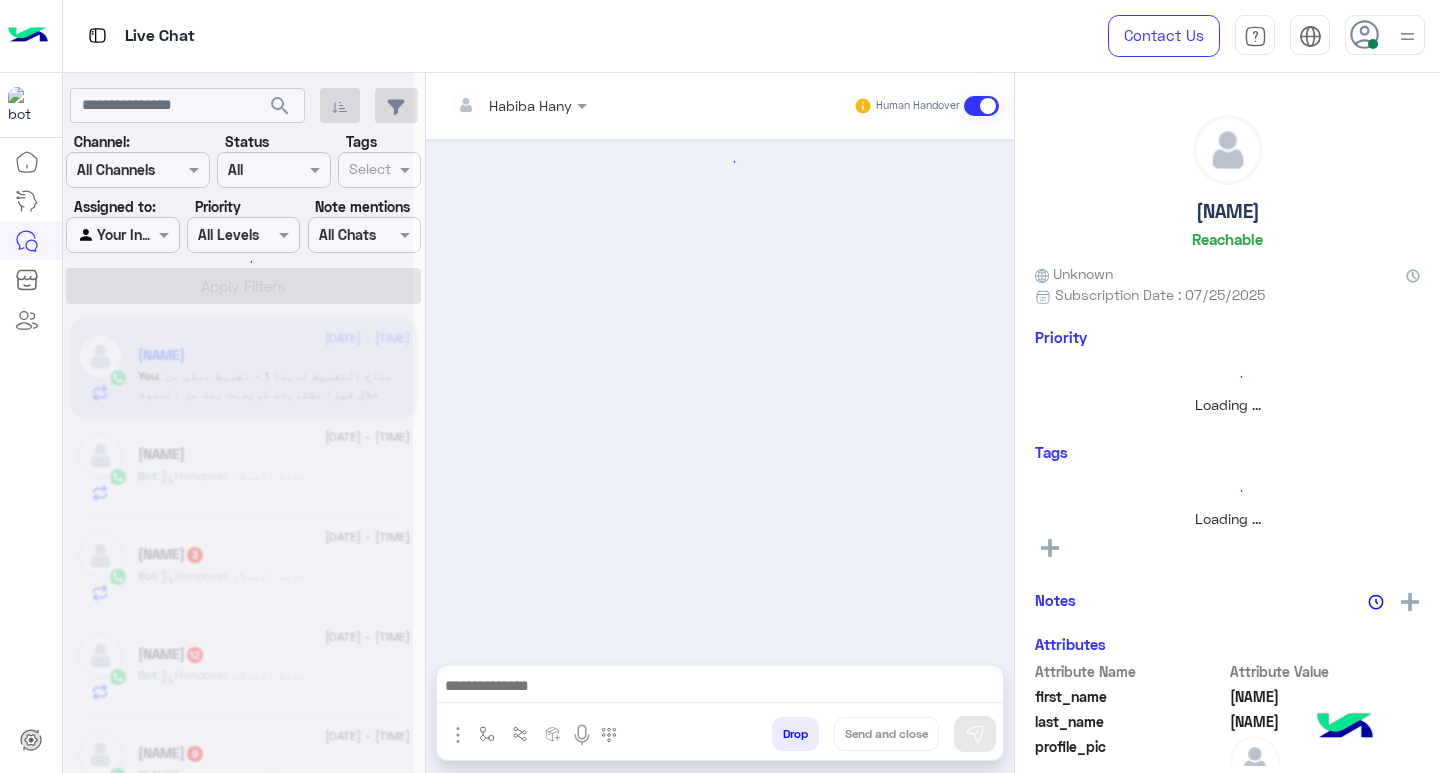 click at bounding box center [720, 688] 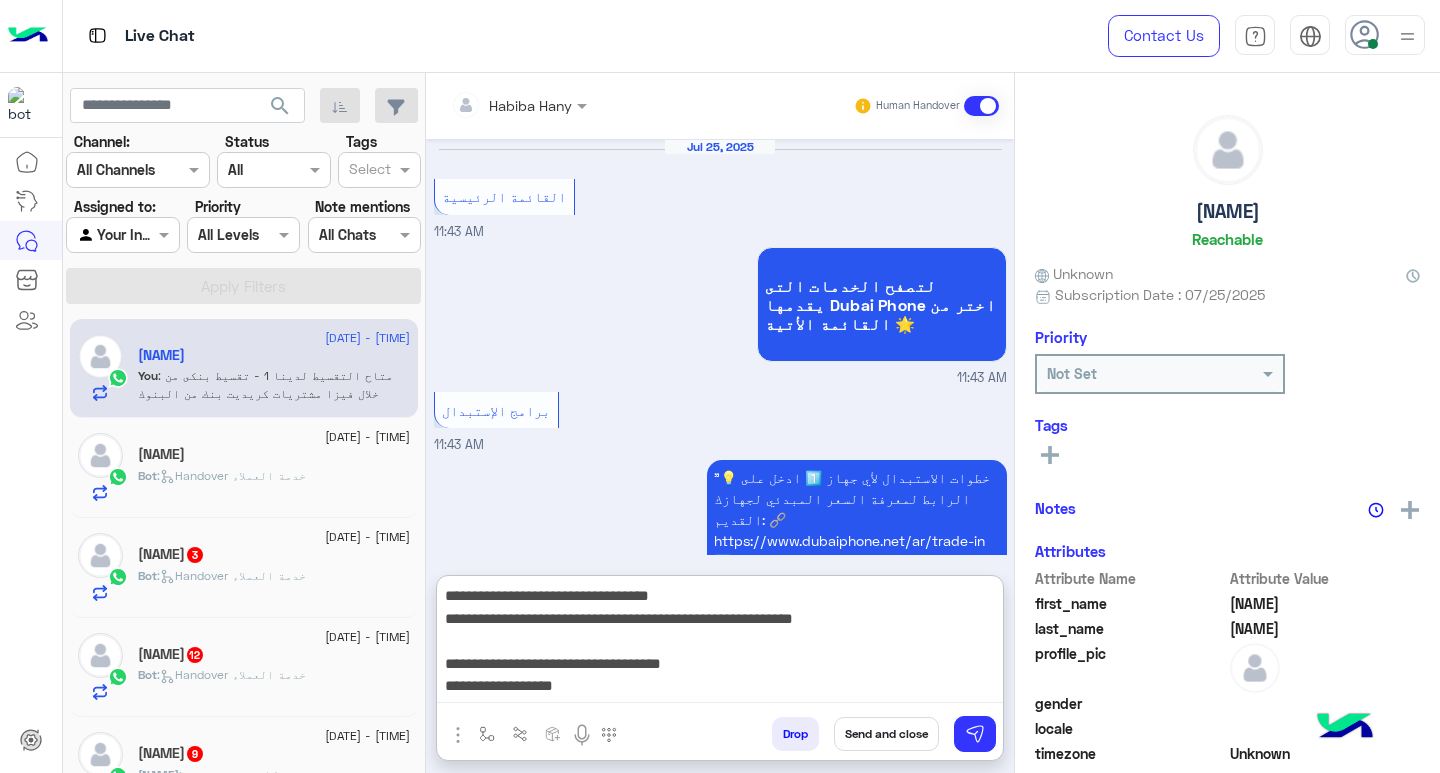 scroll, scrollTop: 1472, scrollLeft: 0, axis: vertical 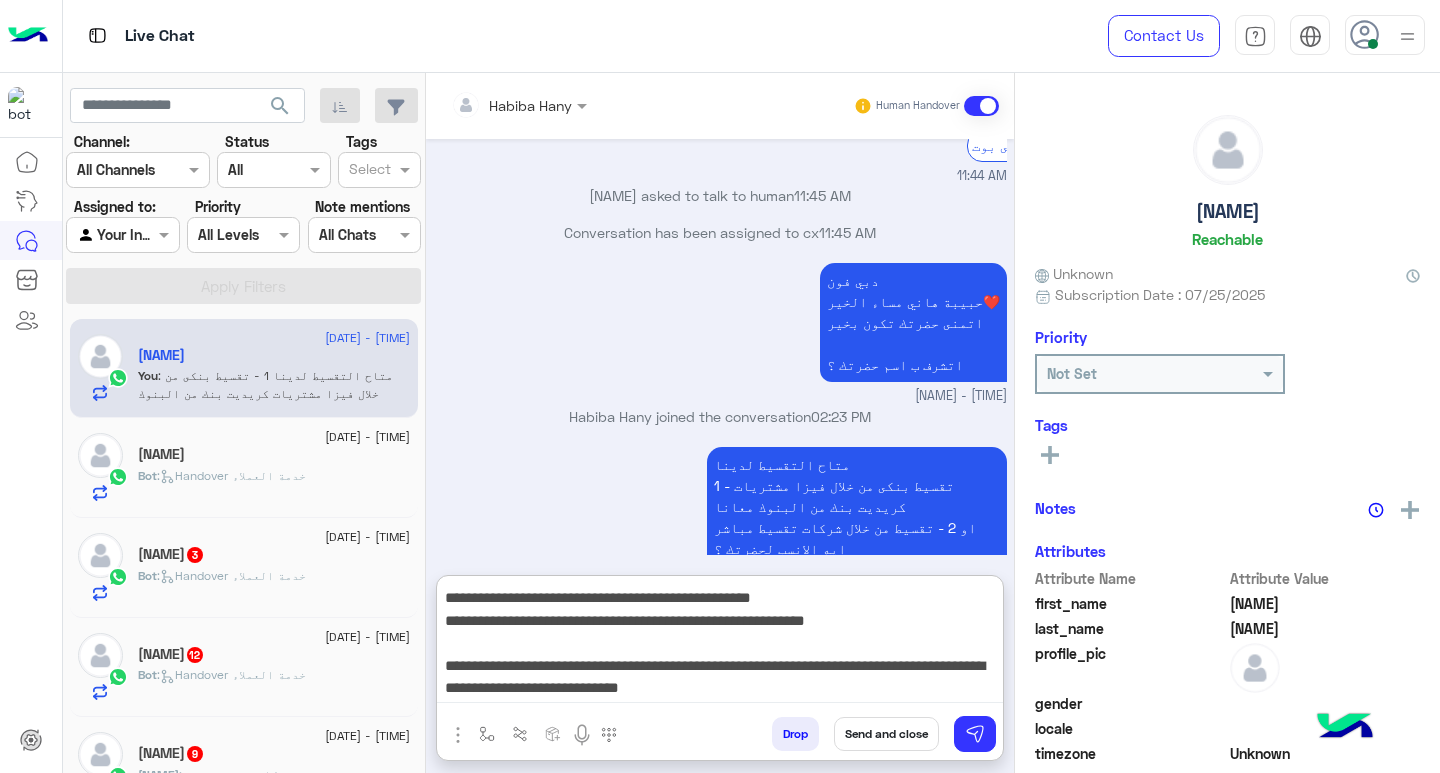 type on "**********" 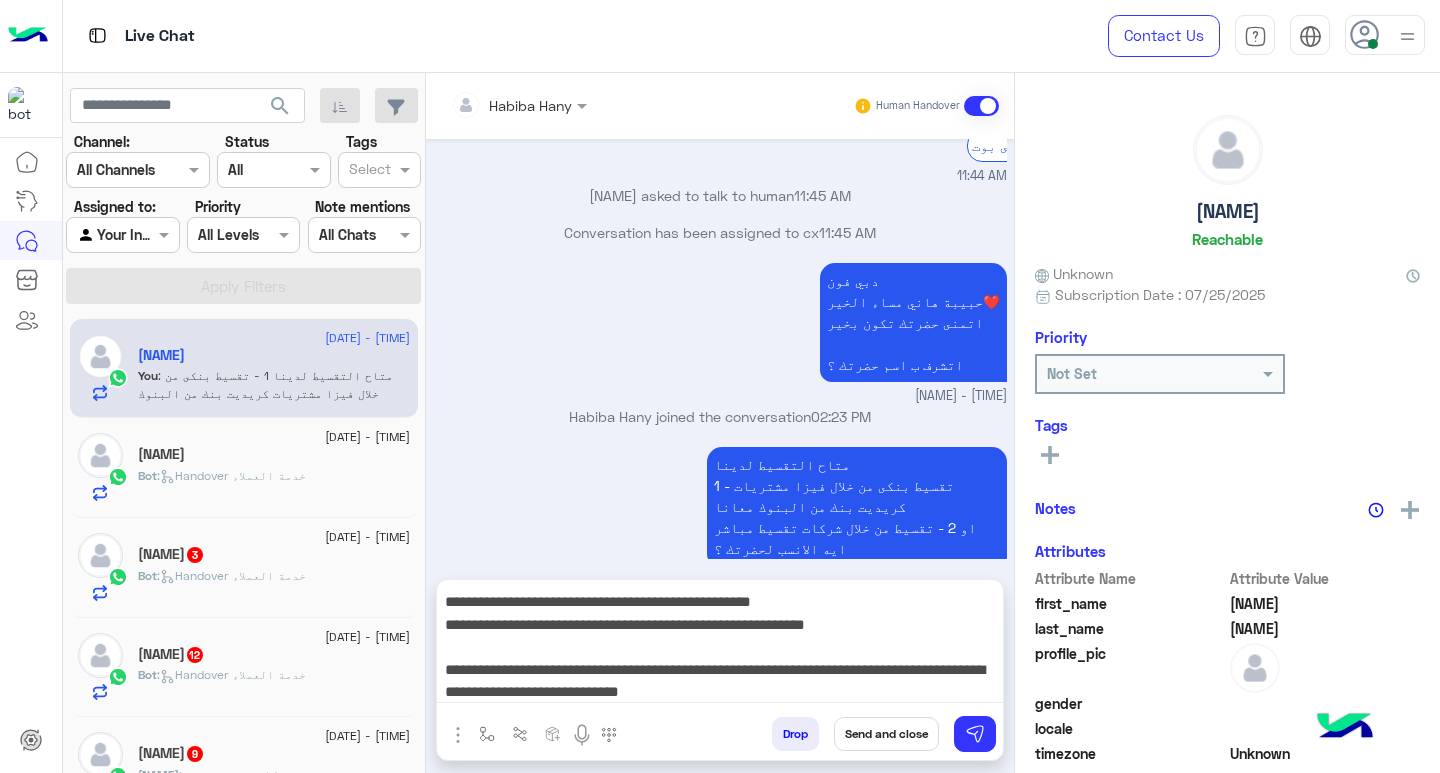 click on "Send and close" at bounding box center [886, 734] 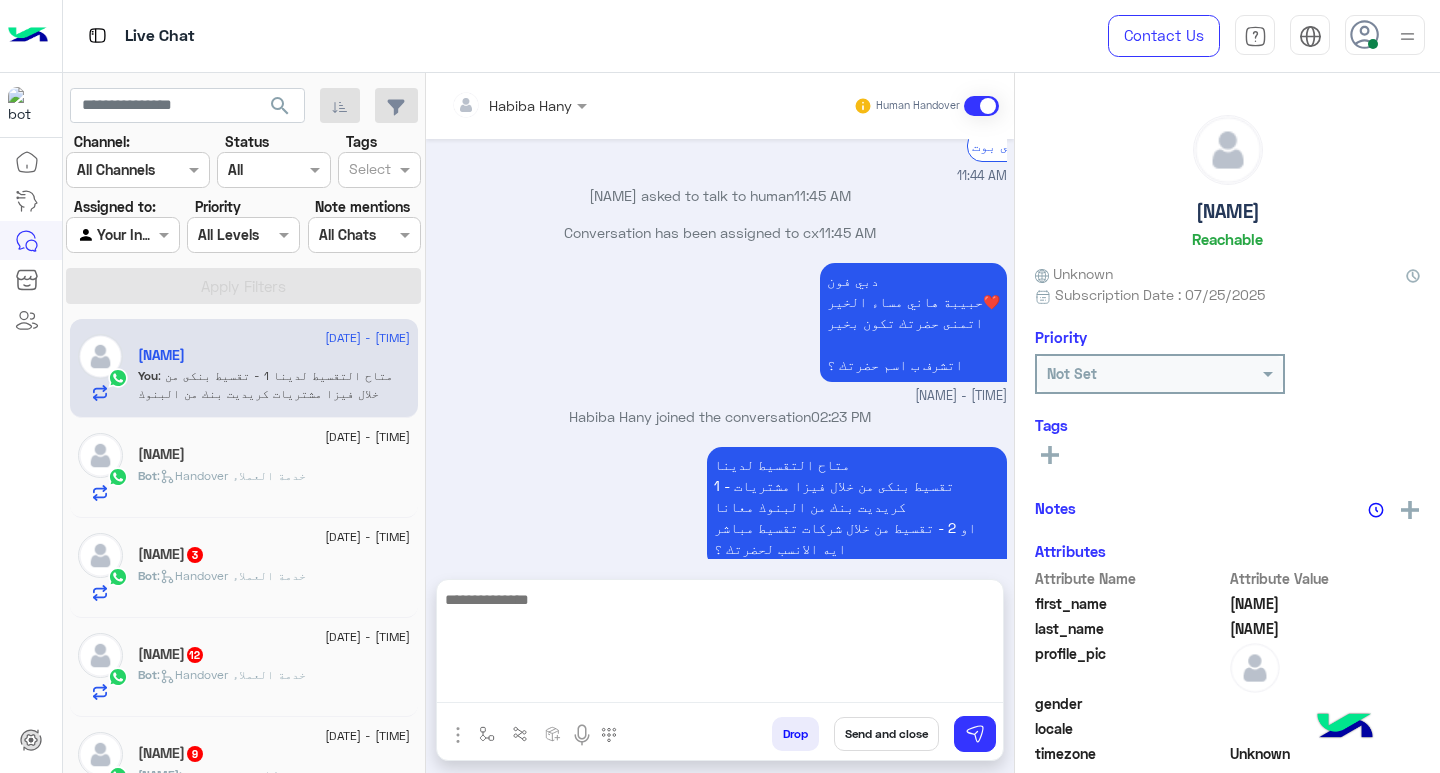 scroll, scrollTop: 1747, scrollLeft: 0, axis: vertical 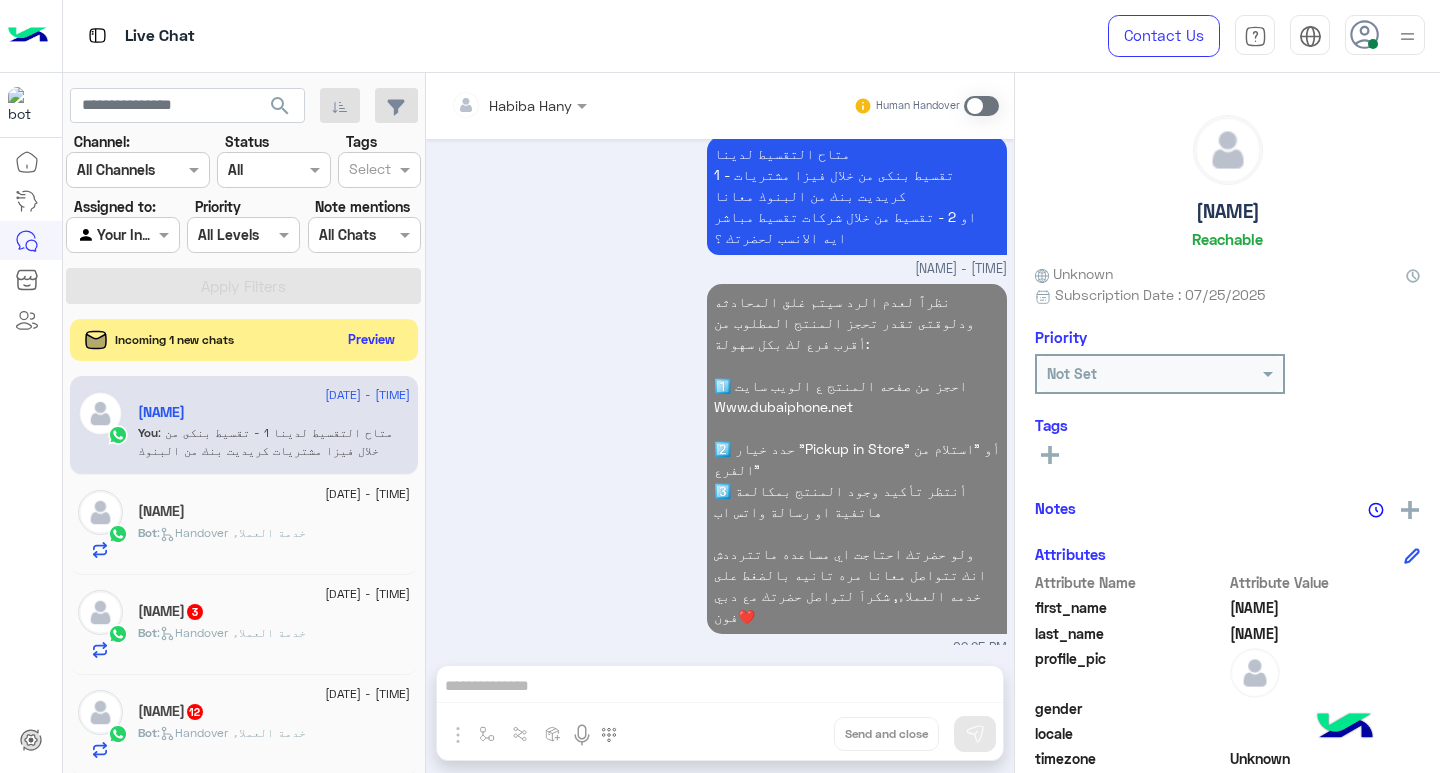 click on "Preview" 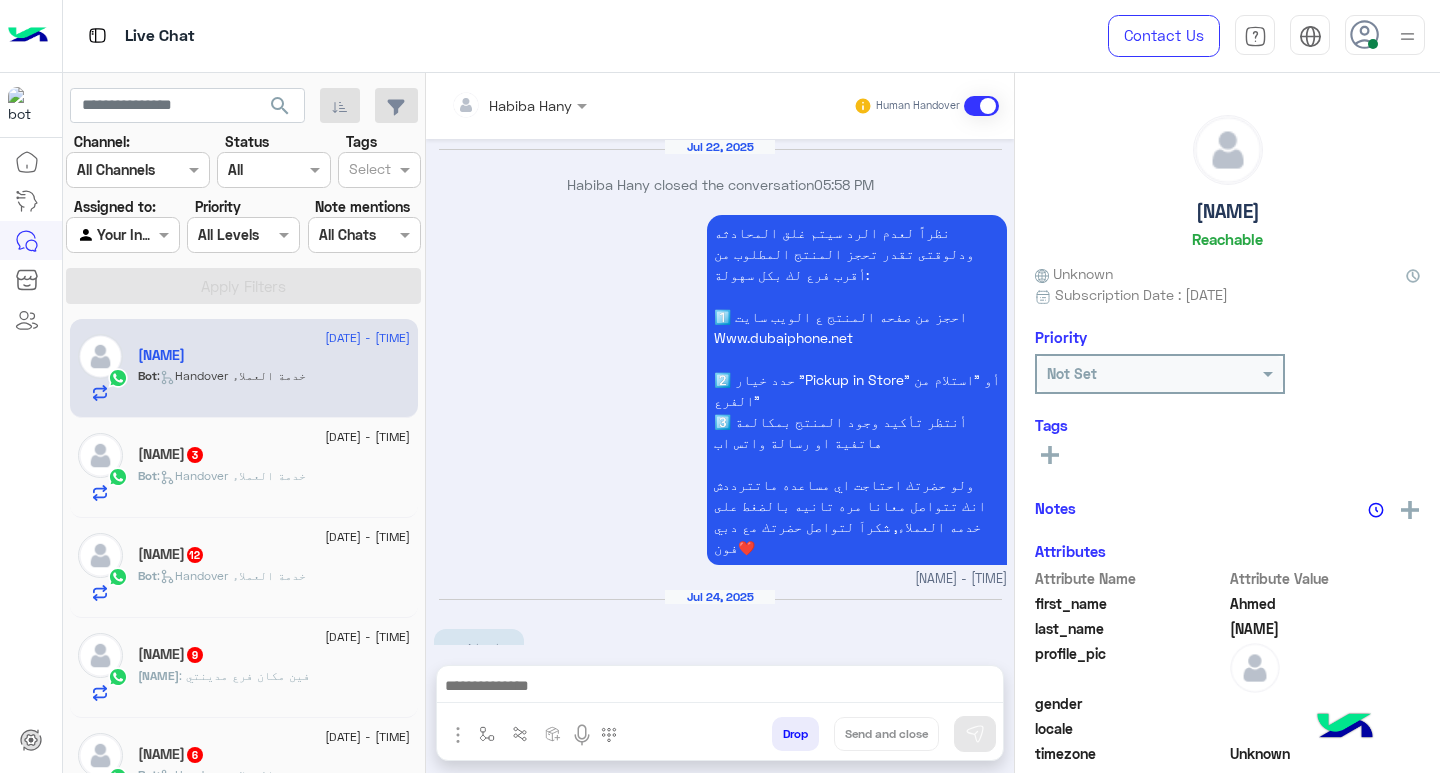 scroll, scrollTop: 1965, scrollLeft: 0, axis: vertical 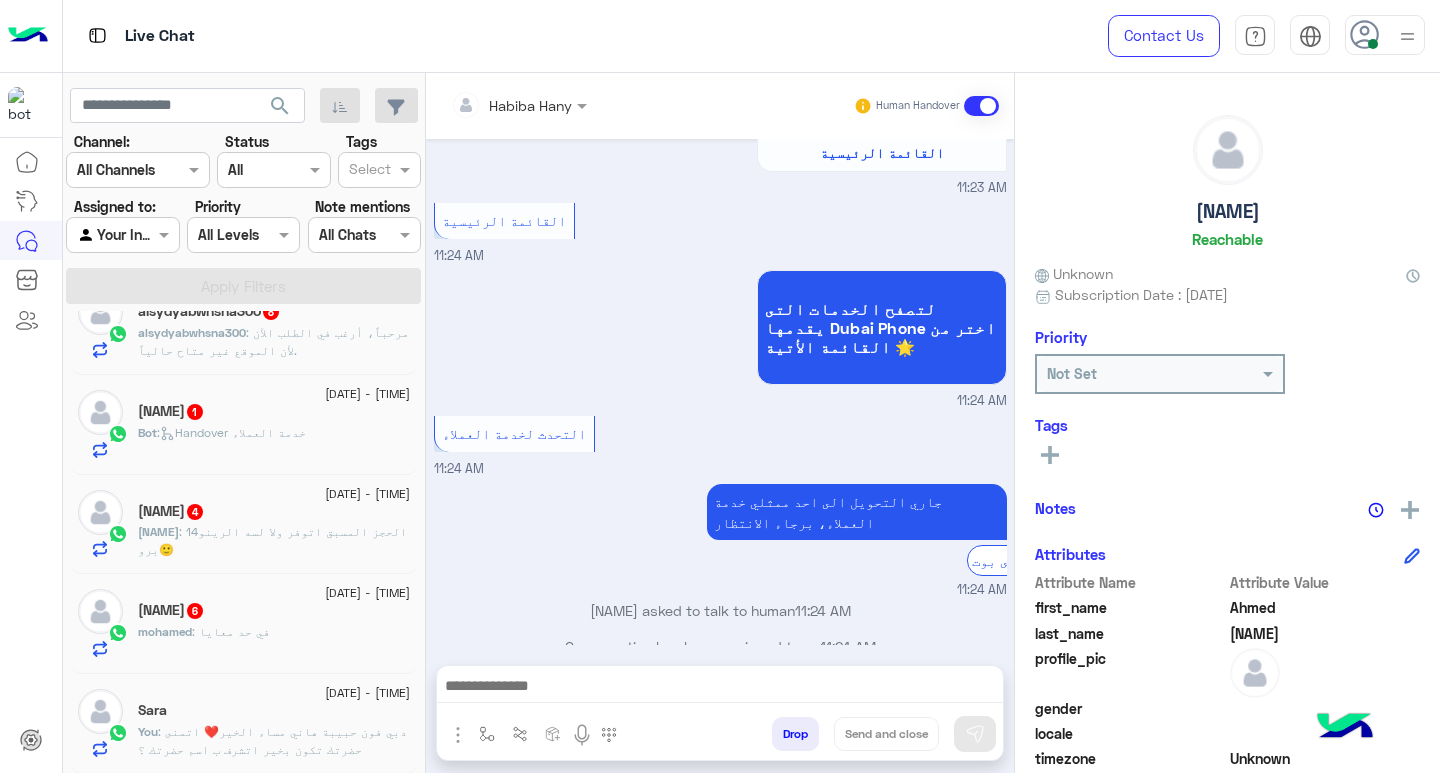 click on "Sara" 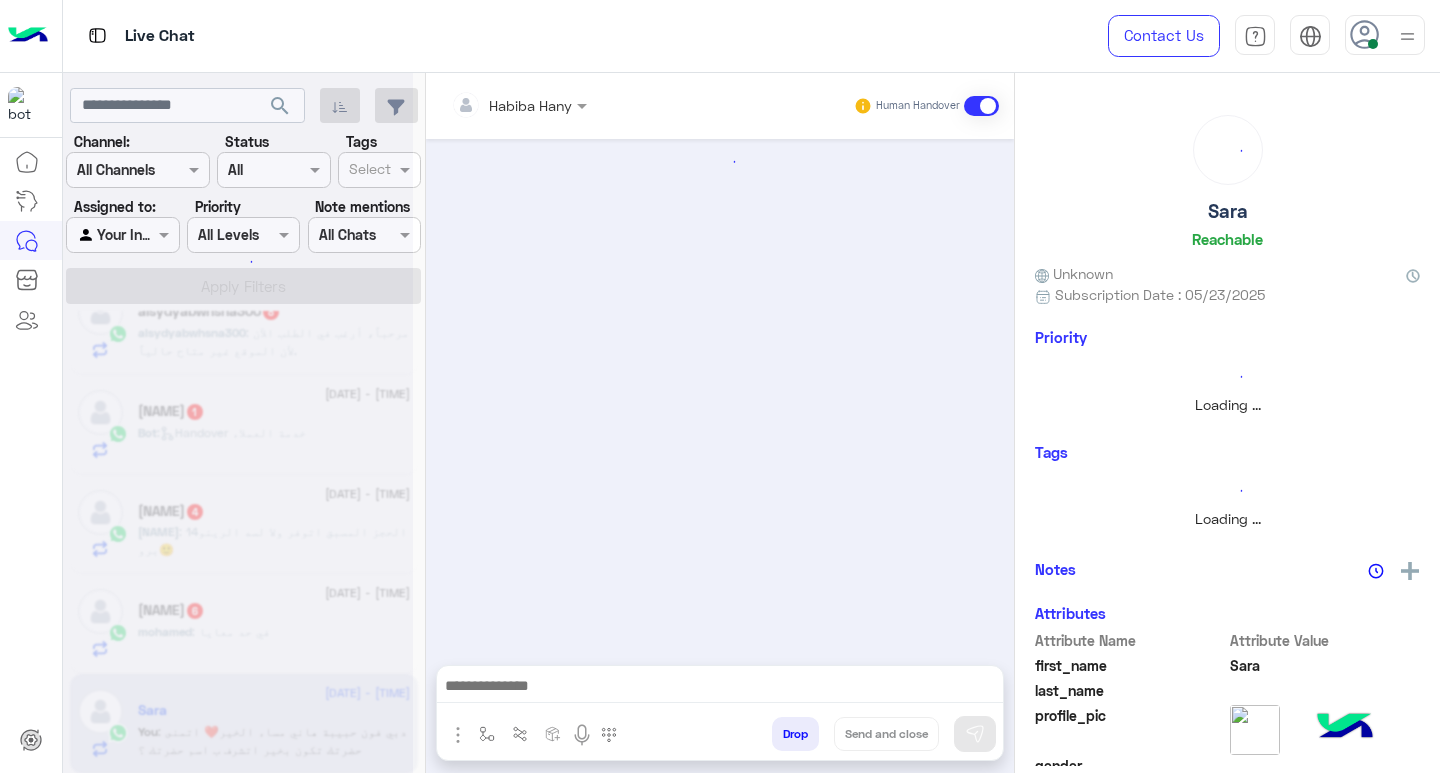 scroll, scrollTop: 0, scrollLeft: 0, axis: both 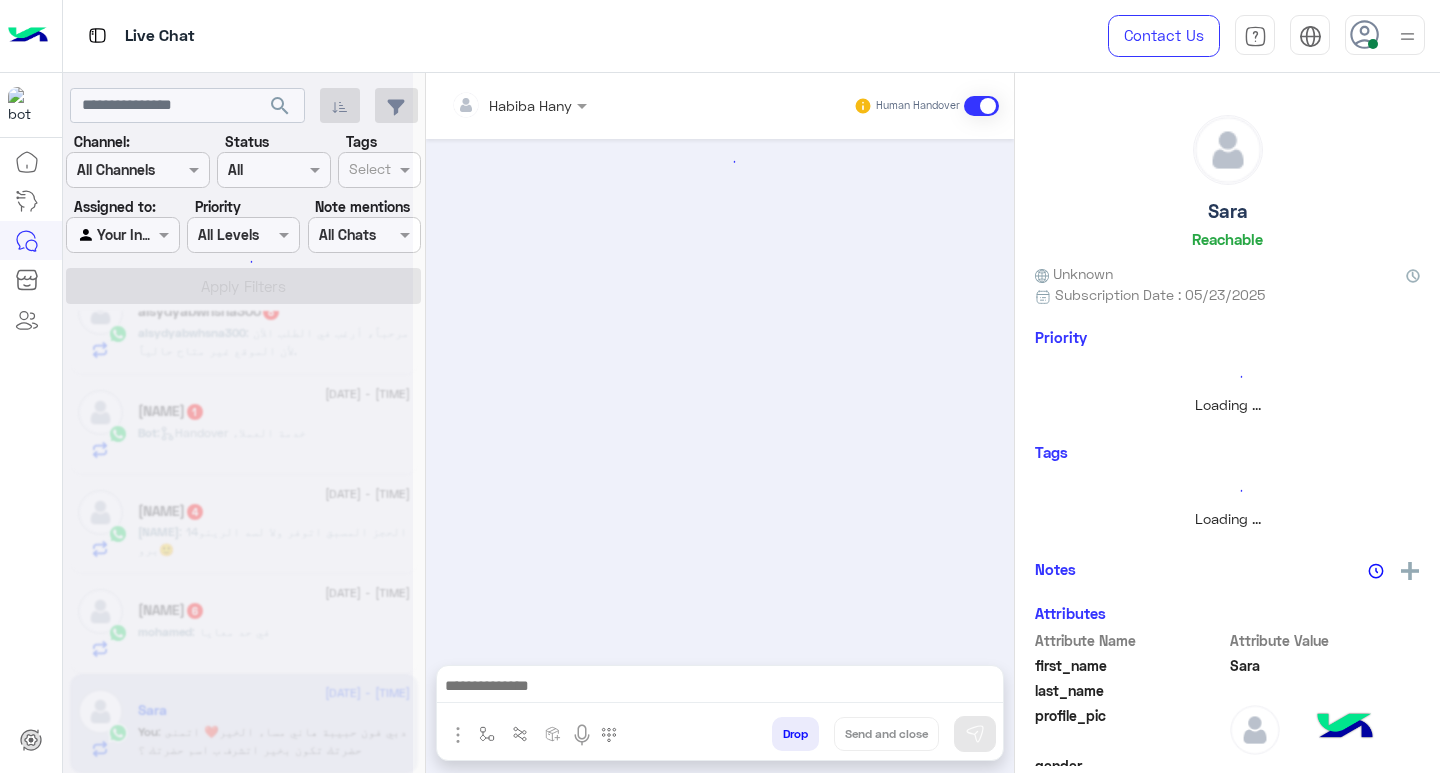 click at bounding box center (494, 105) 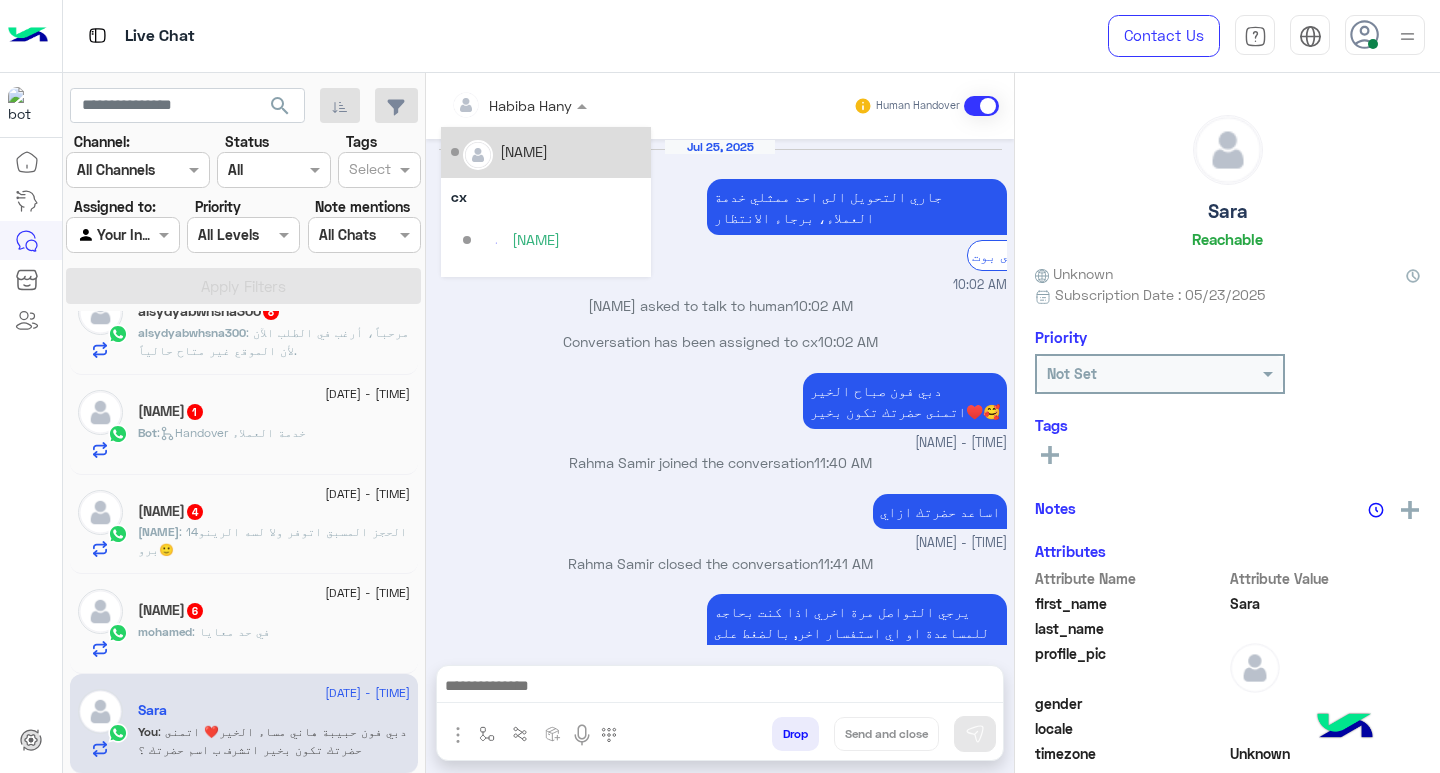 scroll, scrollTop: 1620, scrollLeft: 0, axis: vertical 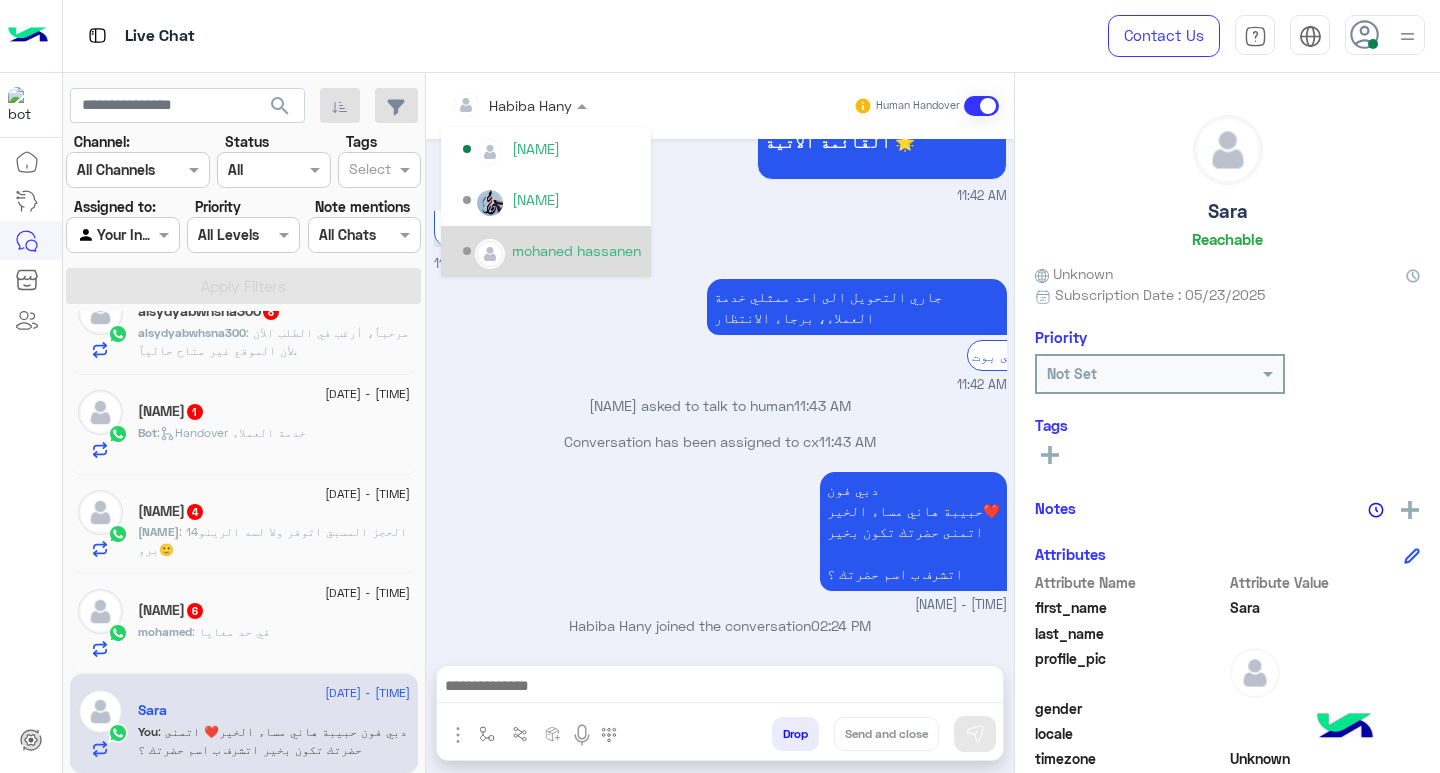 click on "Conversation has been assigned to cx   [TIME]" at bounding box center [720, 449] 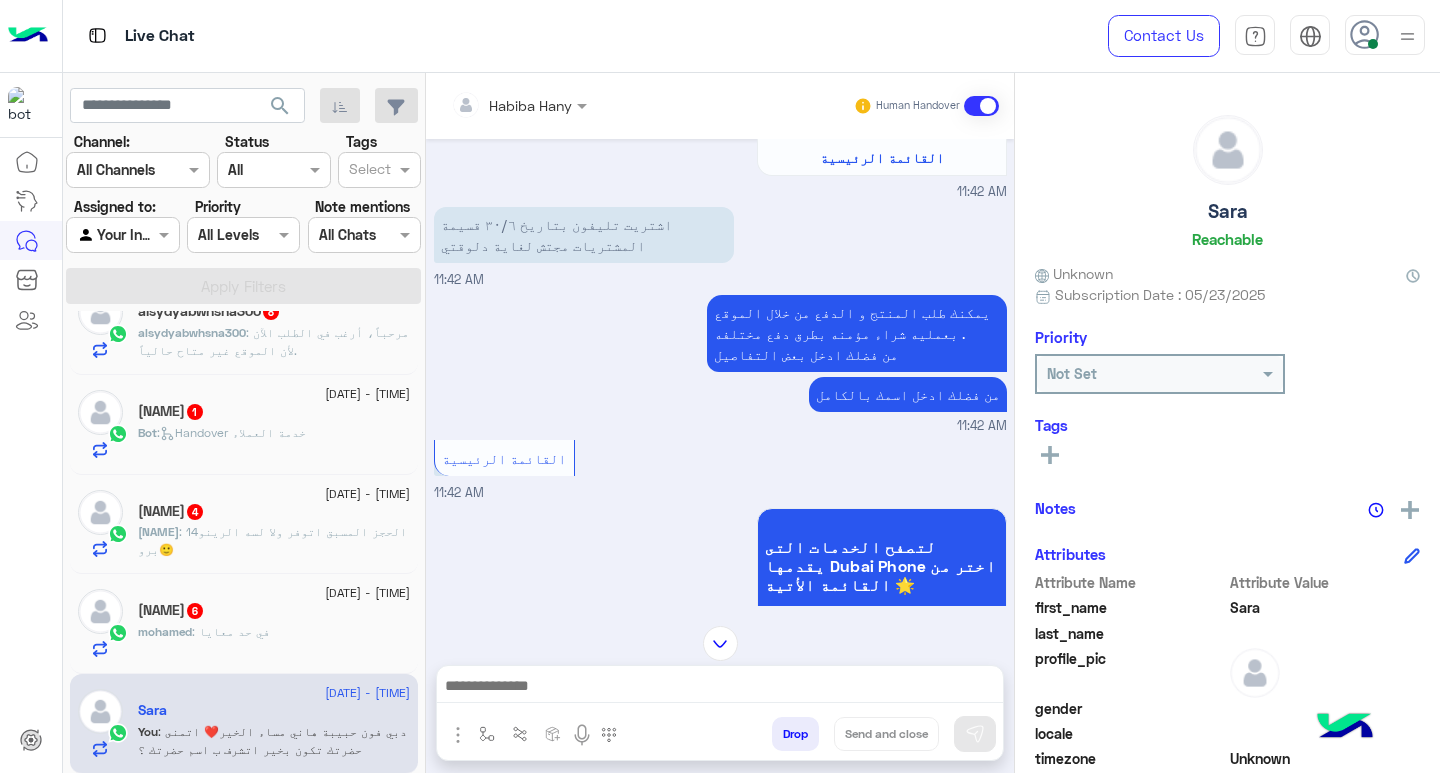 scroll, scrollTop: 1153, scrollLeft: 0, axis: vertical 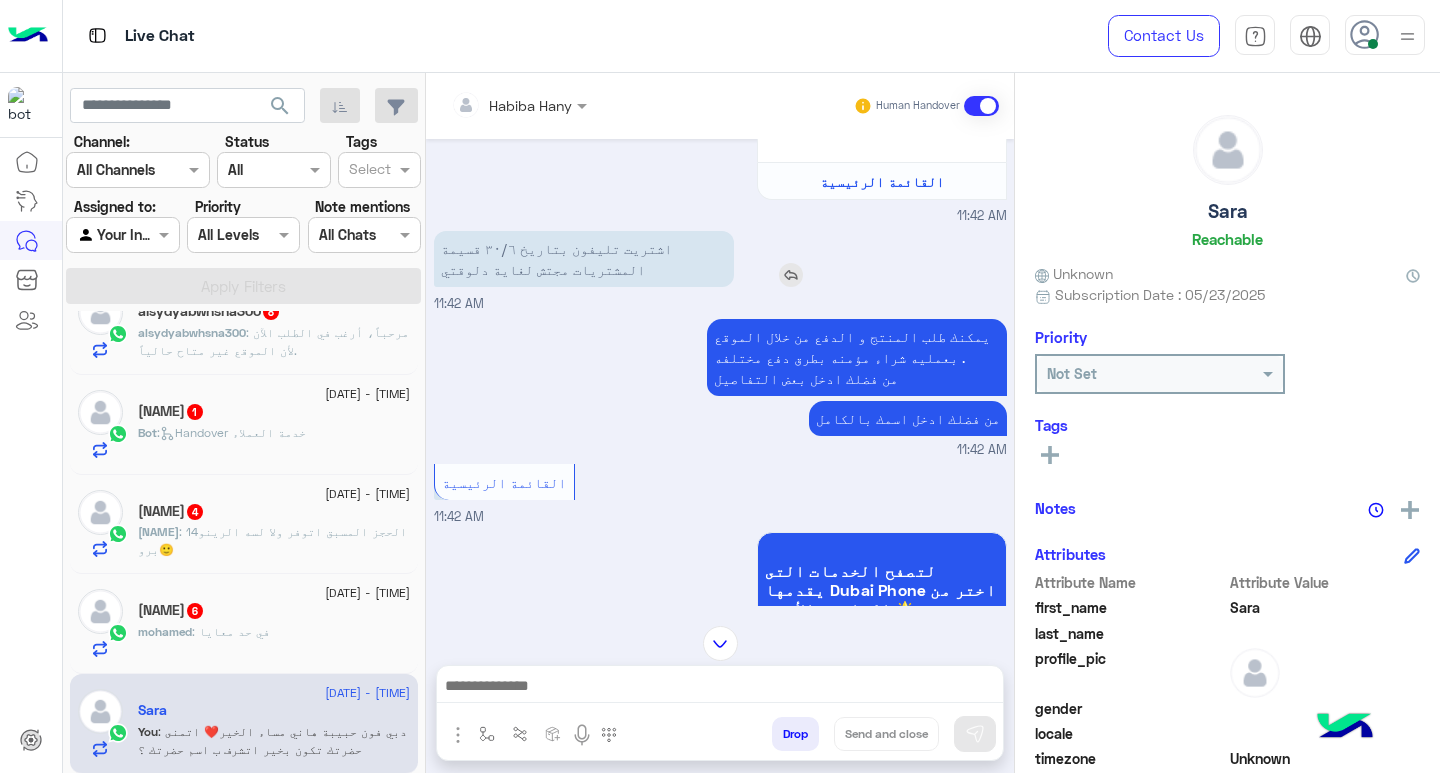 click at bounding box center (791, 275) 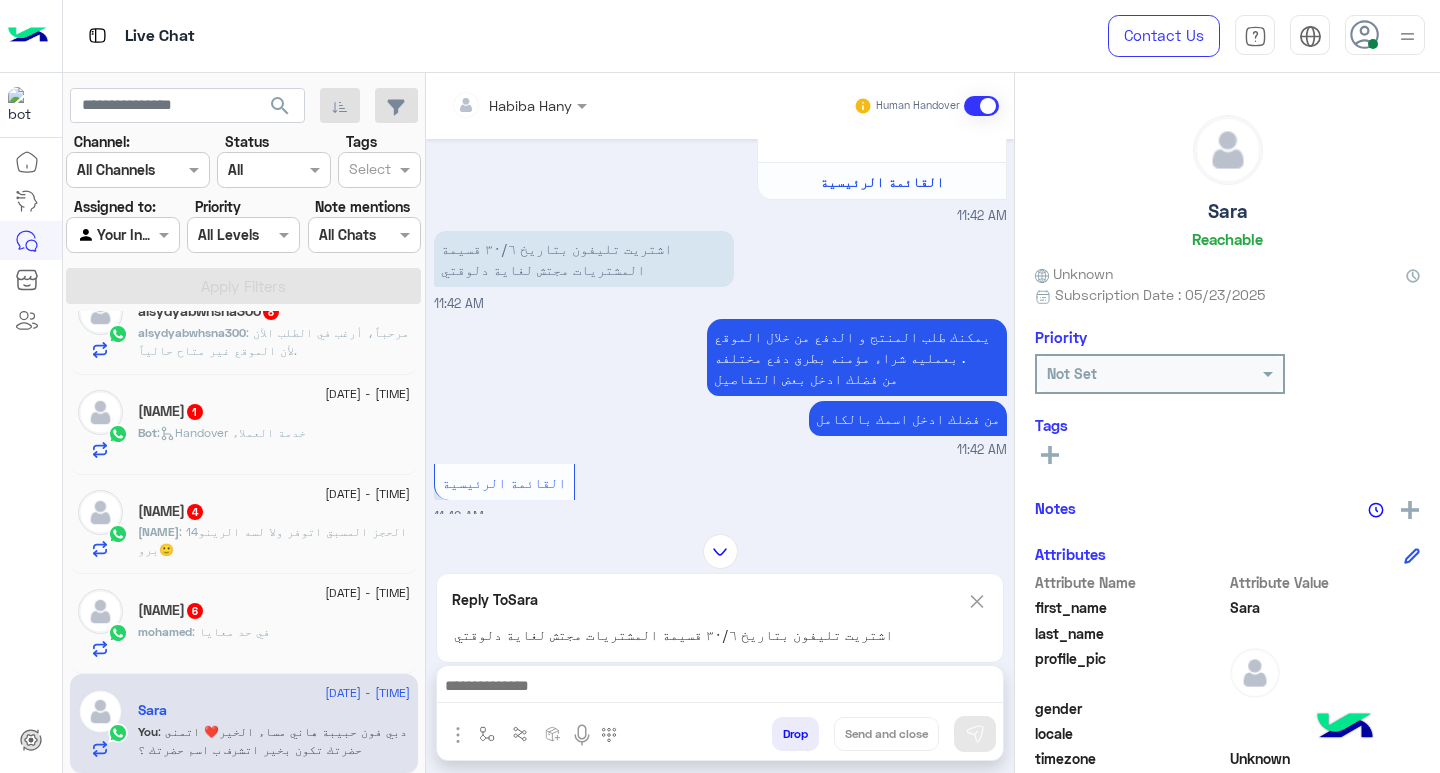 click at bounding box center [720, 688] 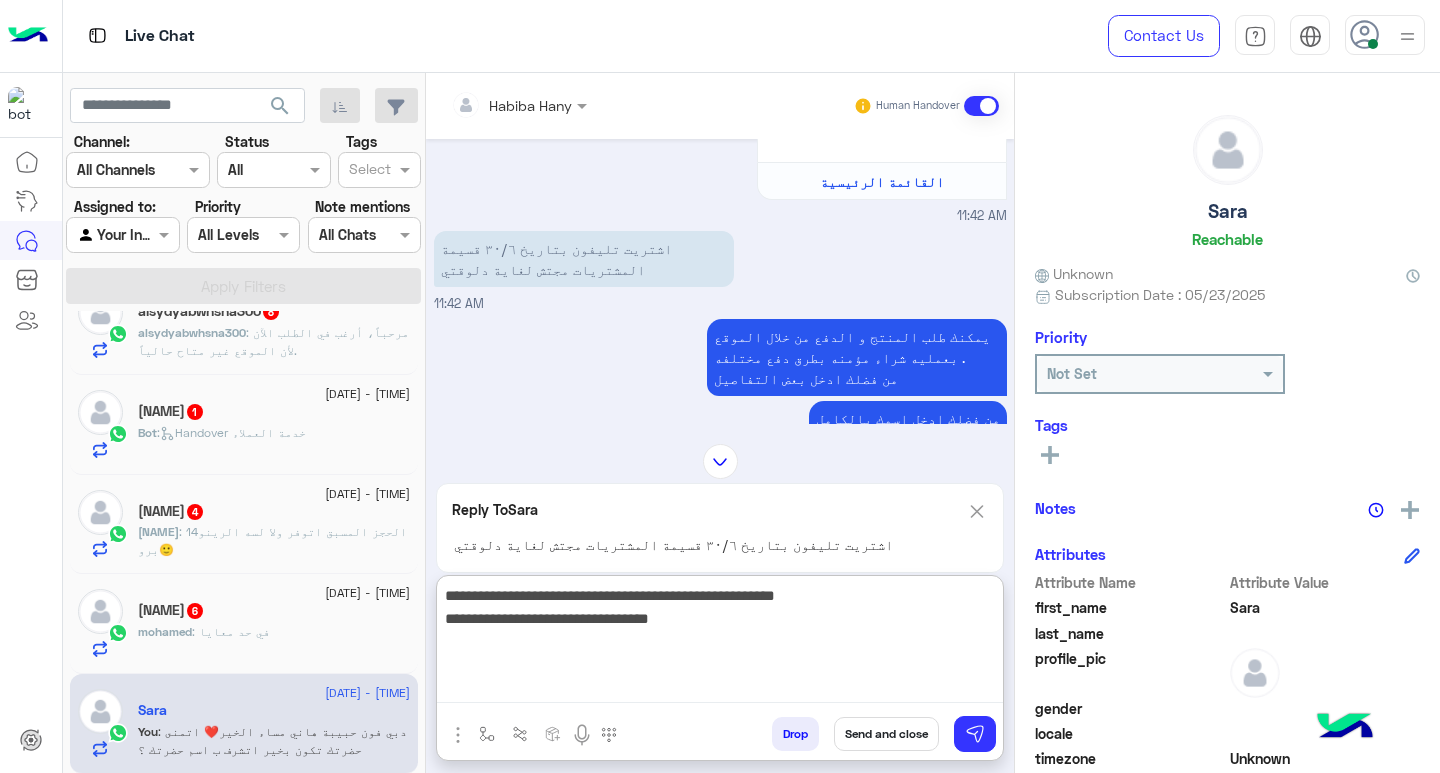 type on "**********" 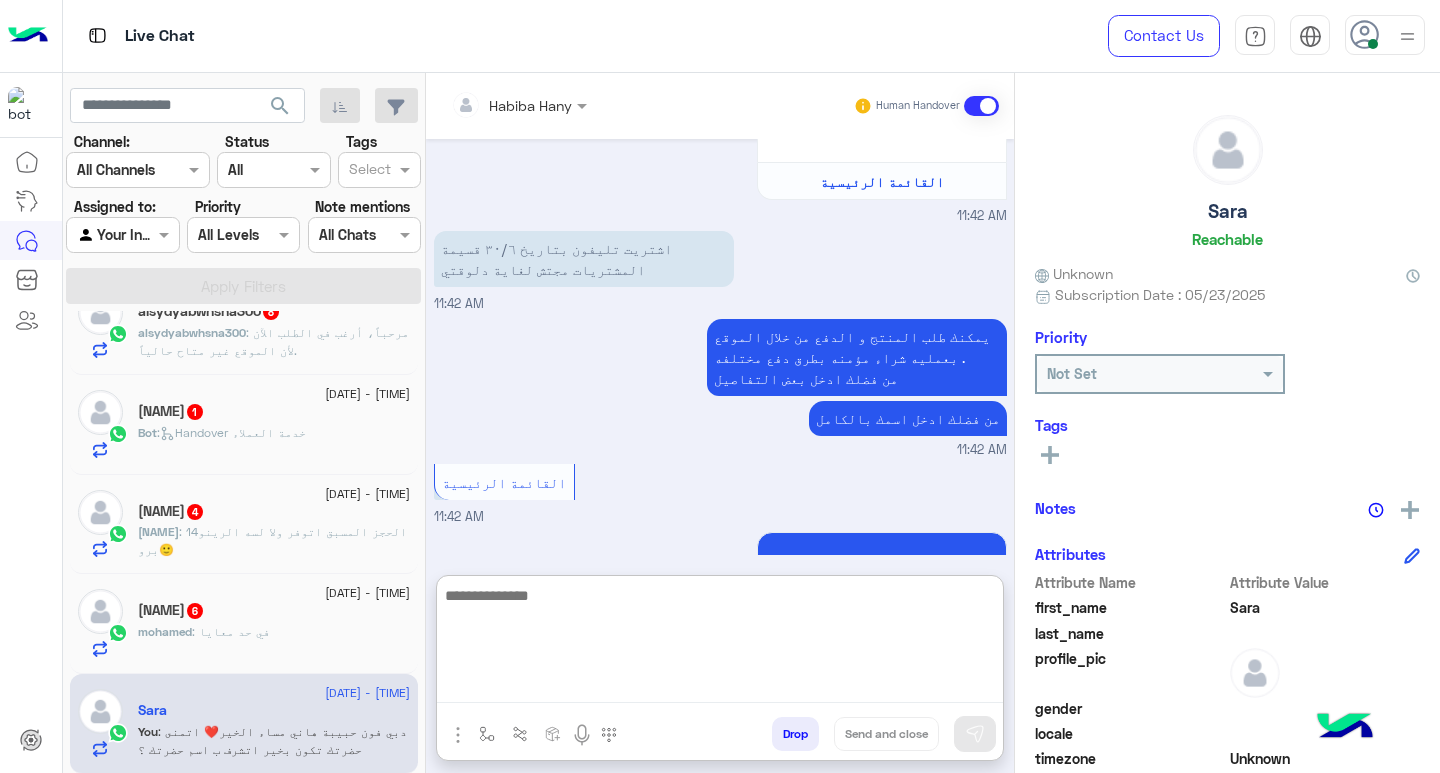 scroll, scrollTop: 1872, scrollLeft: 0, axis: vertical 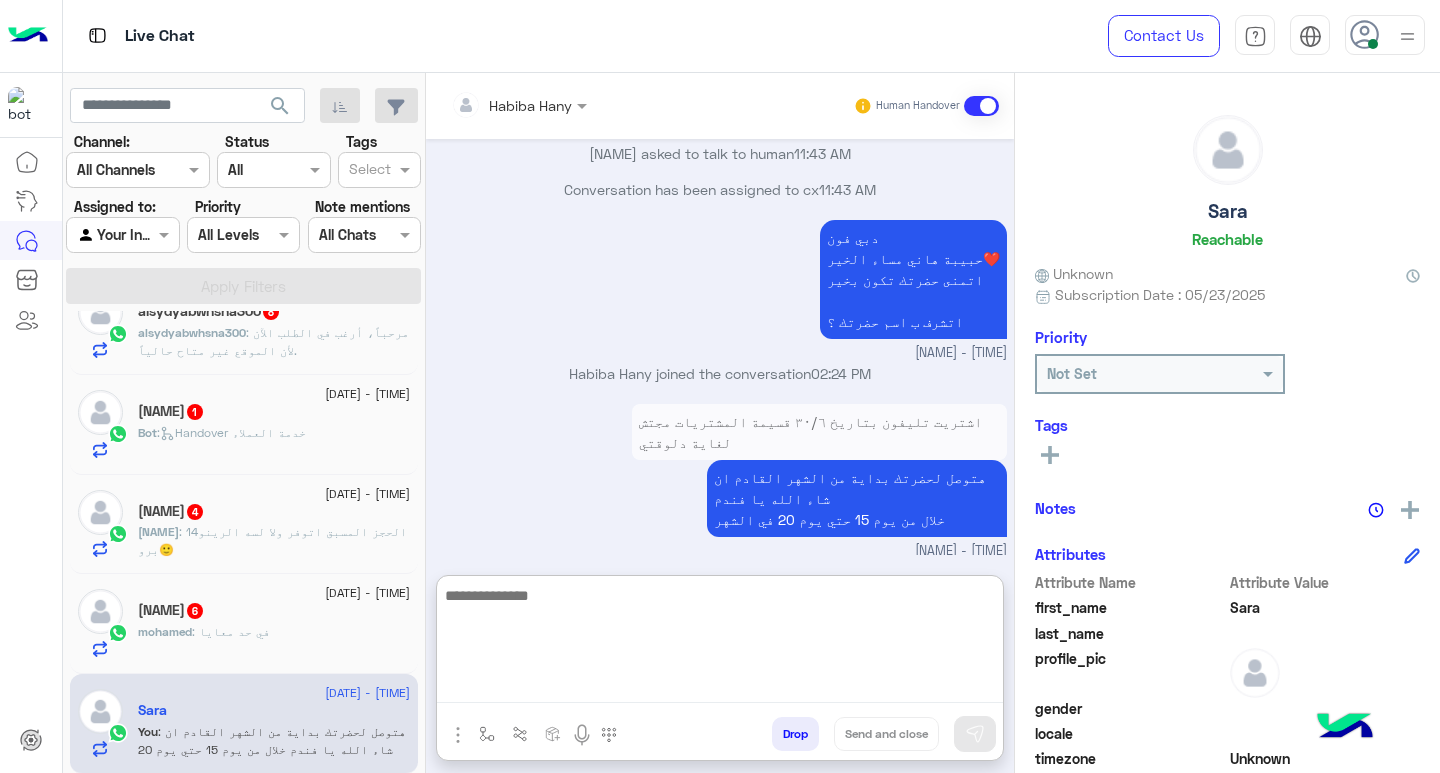 paste on "**********" 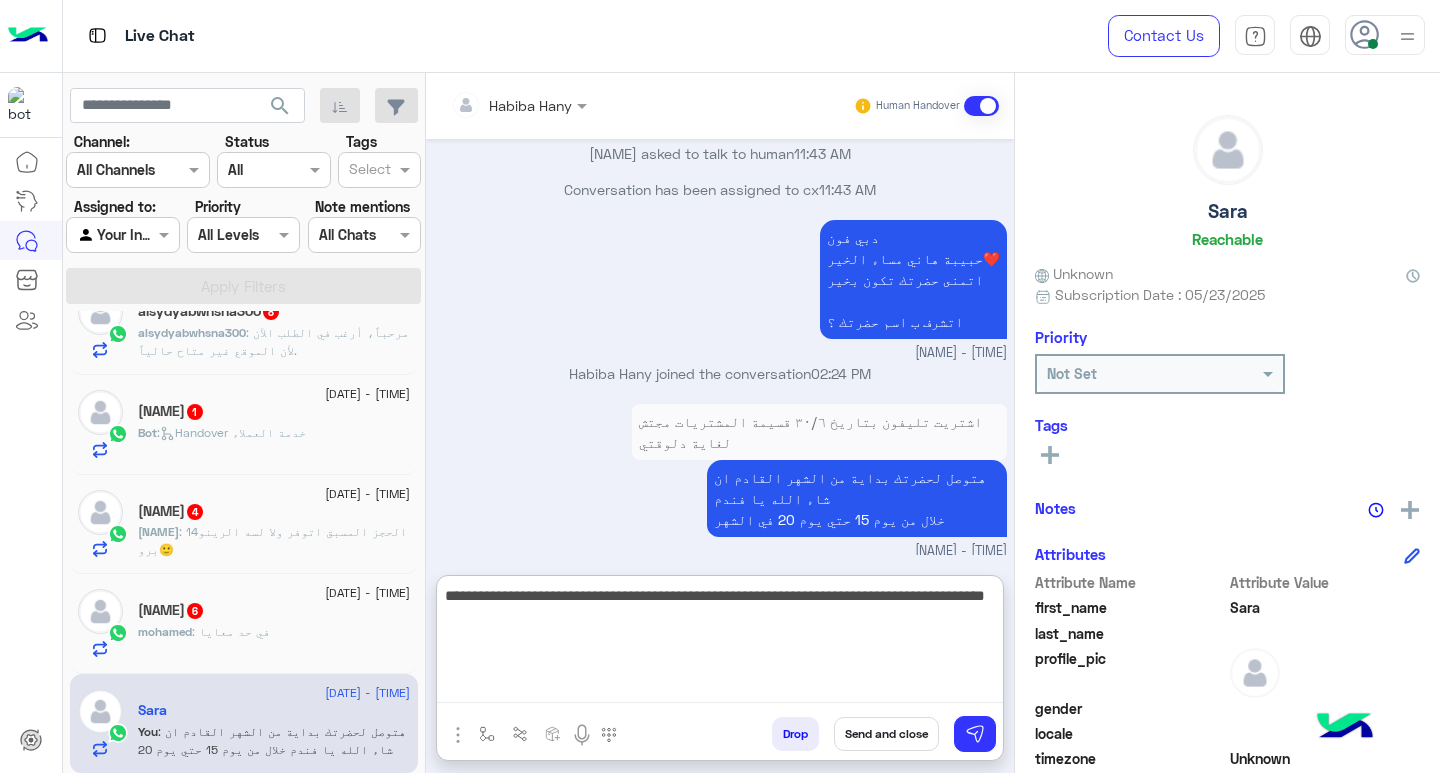 type on "**********" 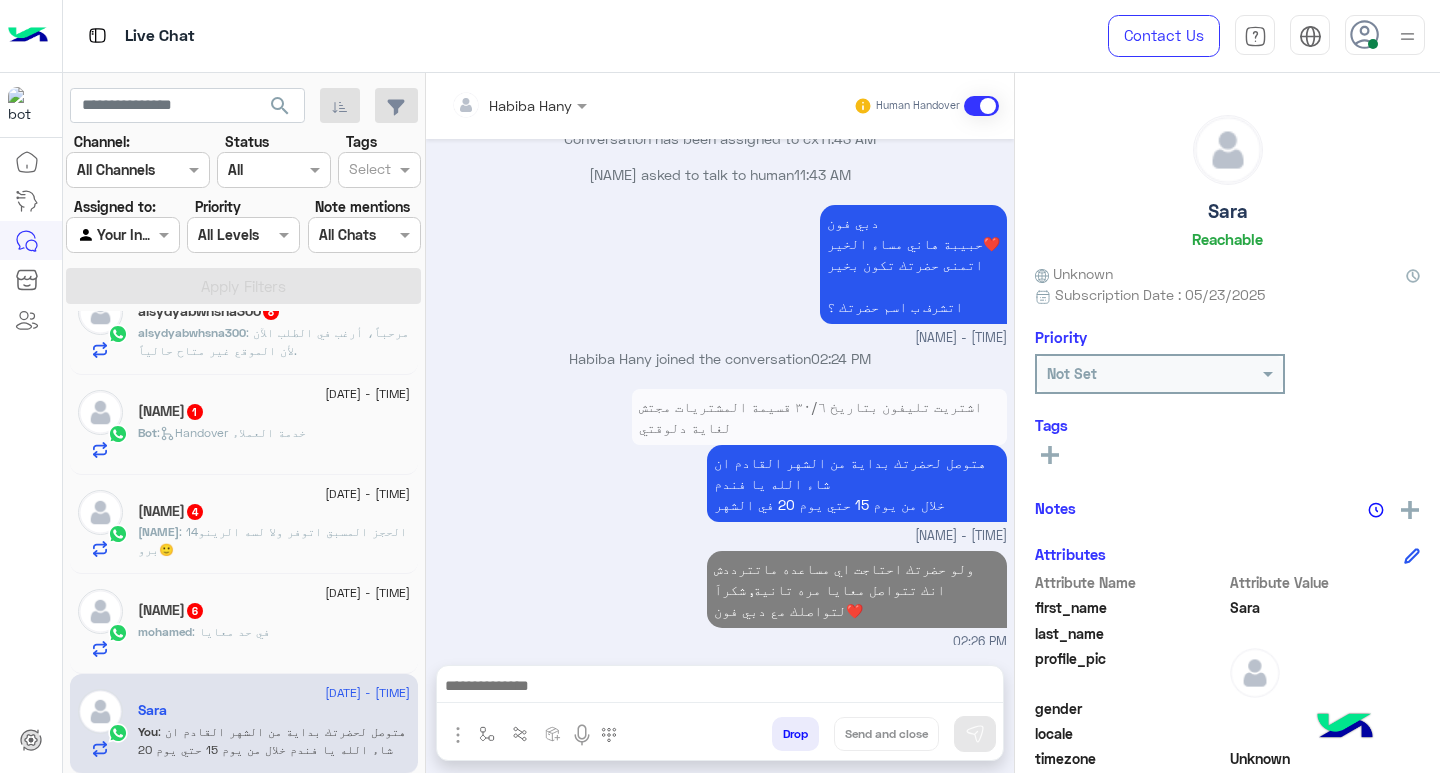 scroll, scrollTop: 1924, scrollLeft: 0, axis: vertical 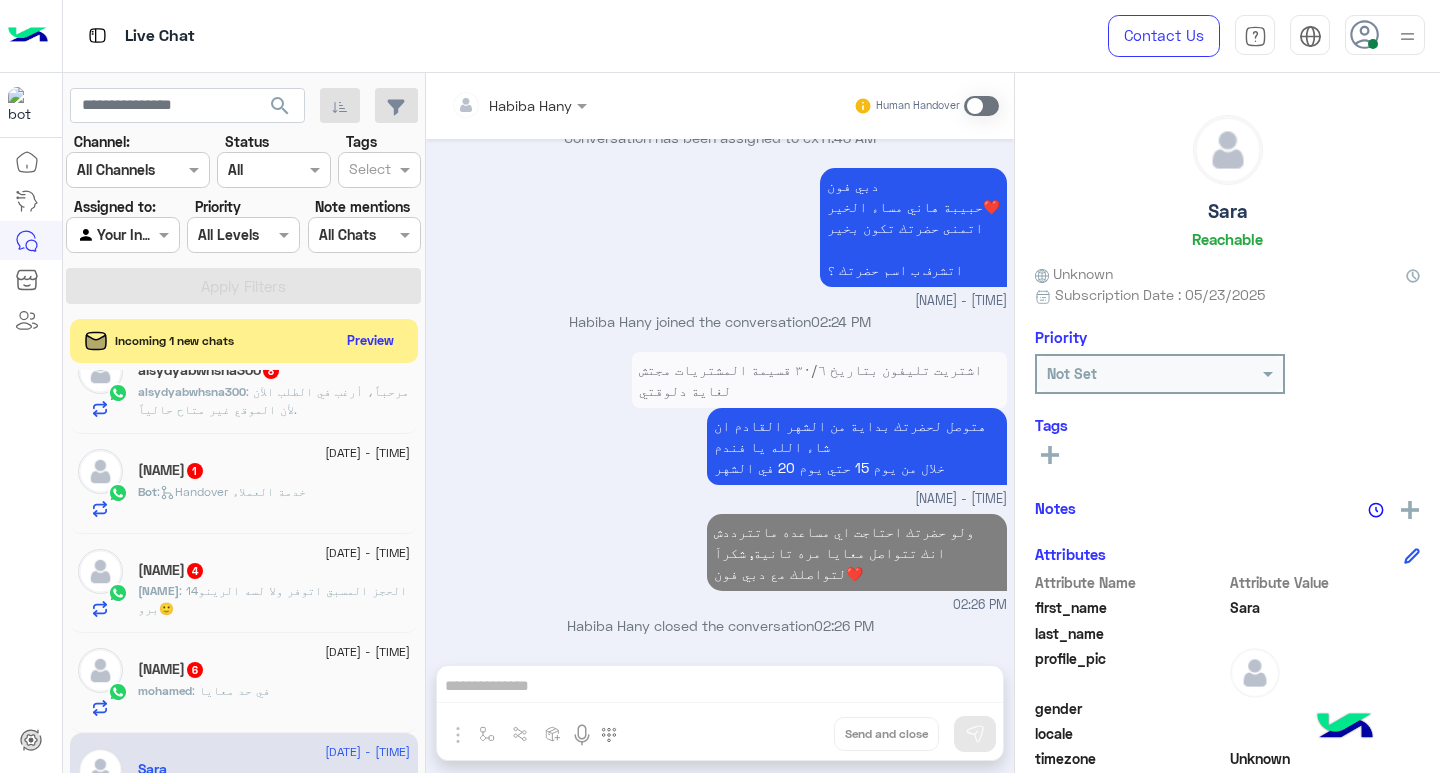click at bounding box center (1407, 36) 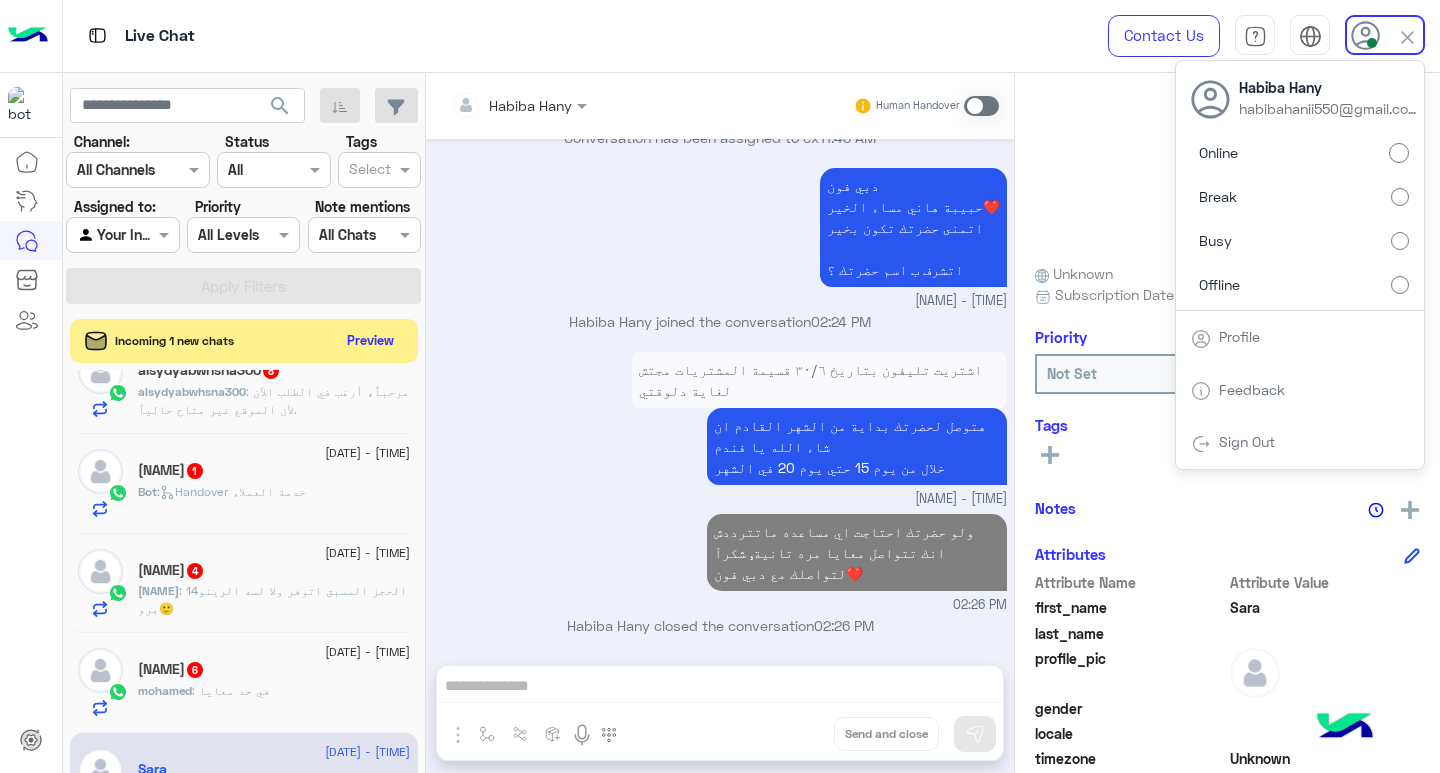 click on "Busy" at bounding box center (1300, 241) 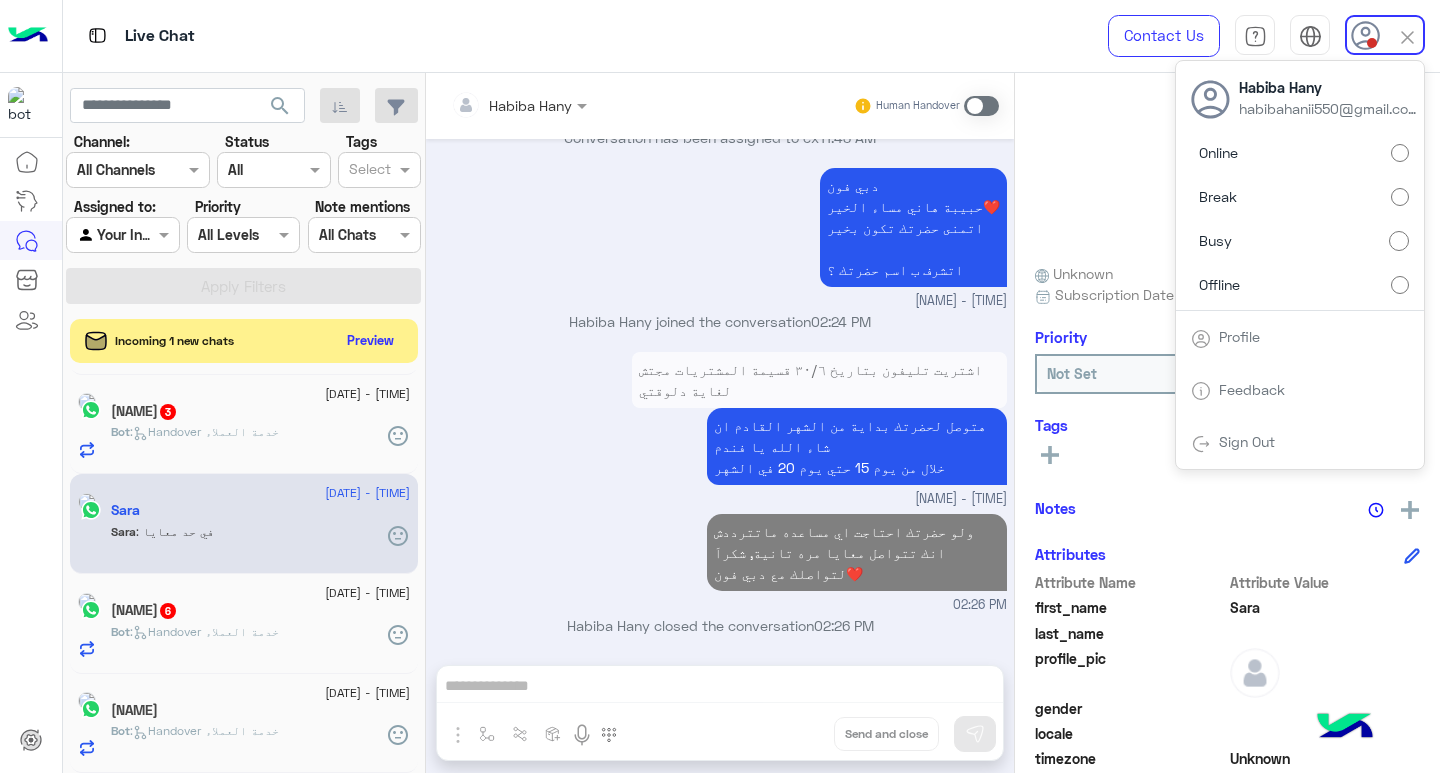 click on "search" 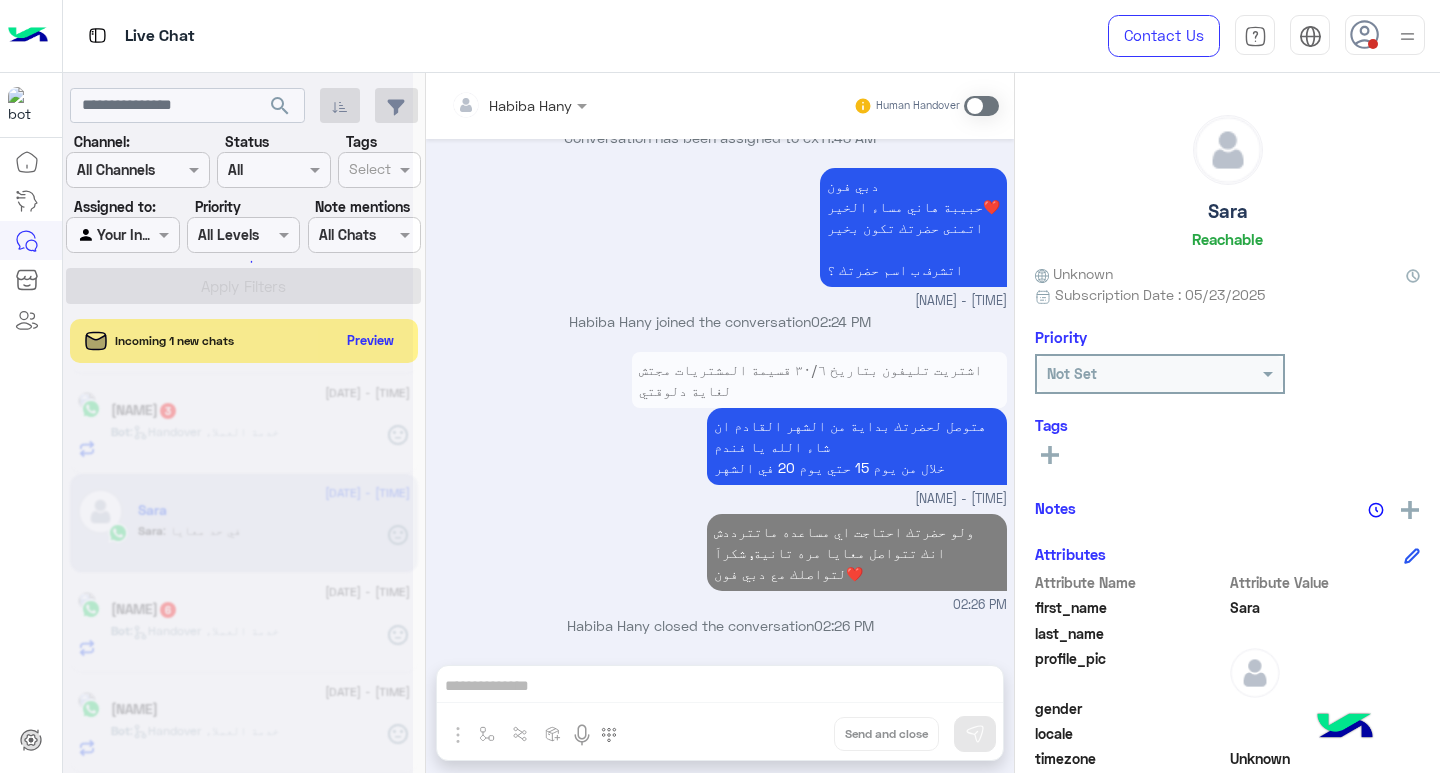 scroll, scrollTop: 503, scrollLeft: 0, axis: vertical 